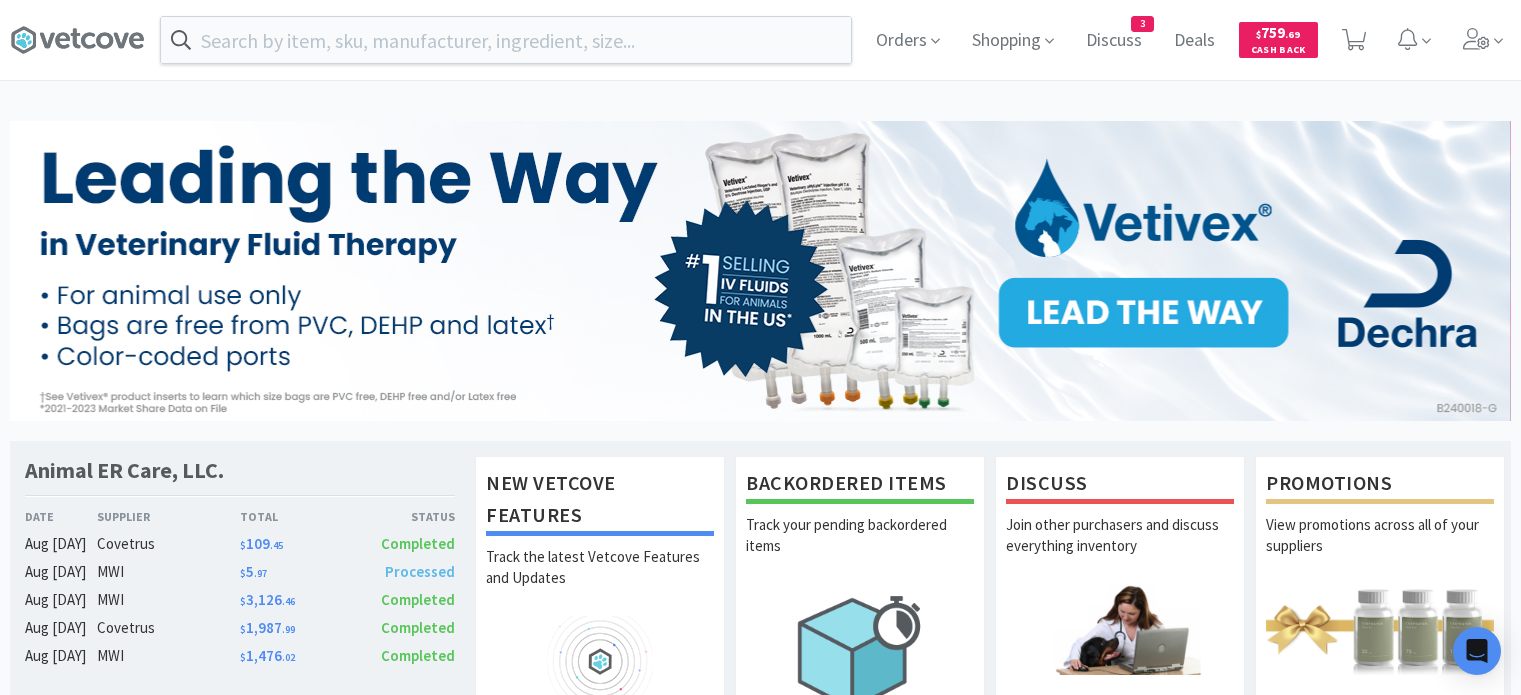 scroll, scrollTop: 0, scrollLeft: 0, axis: both 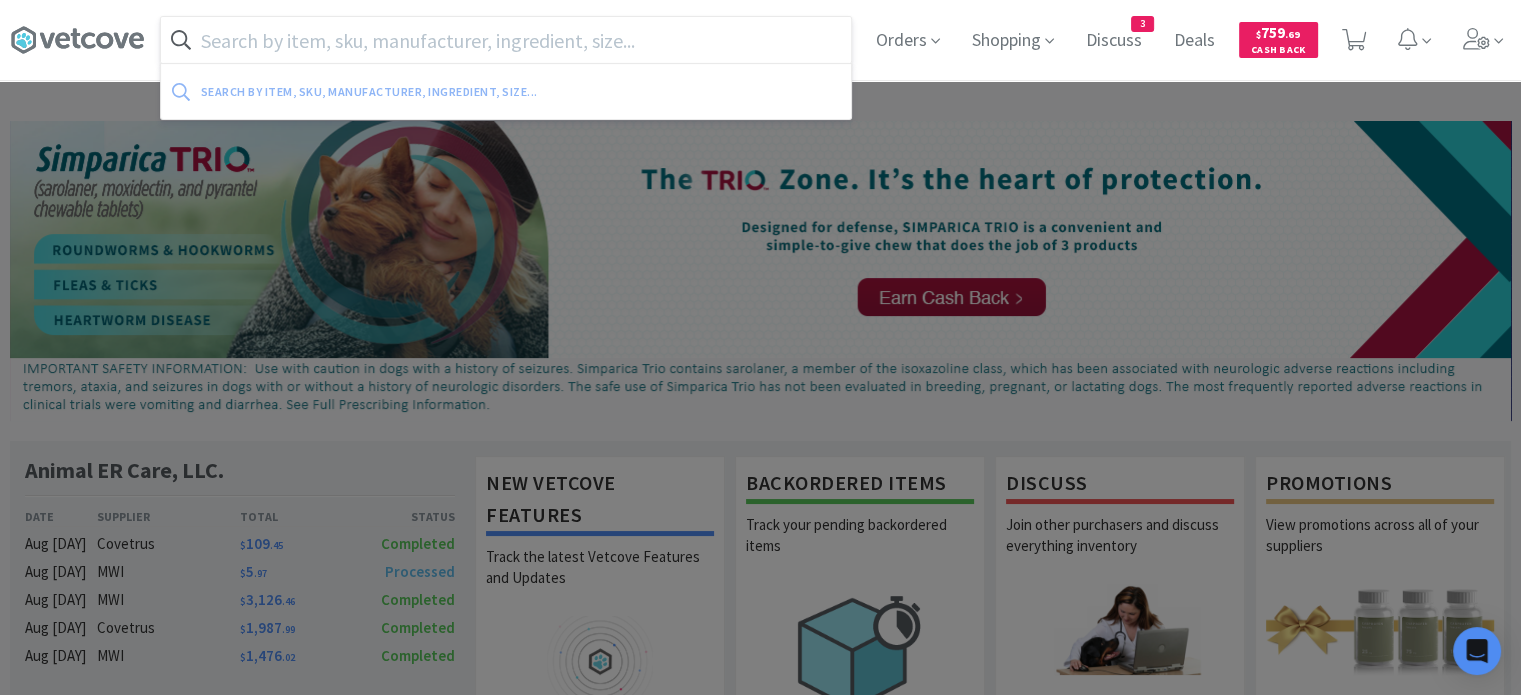 click at bounding box center [506, 40] 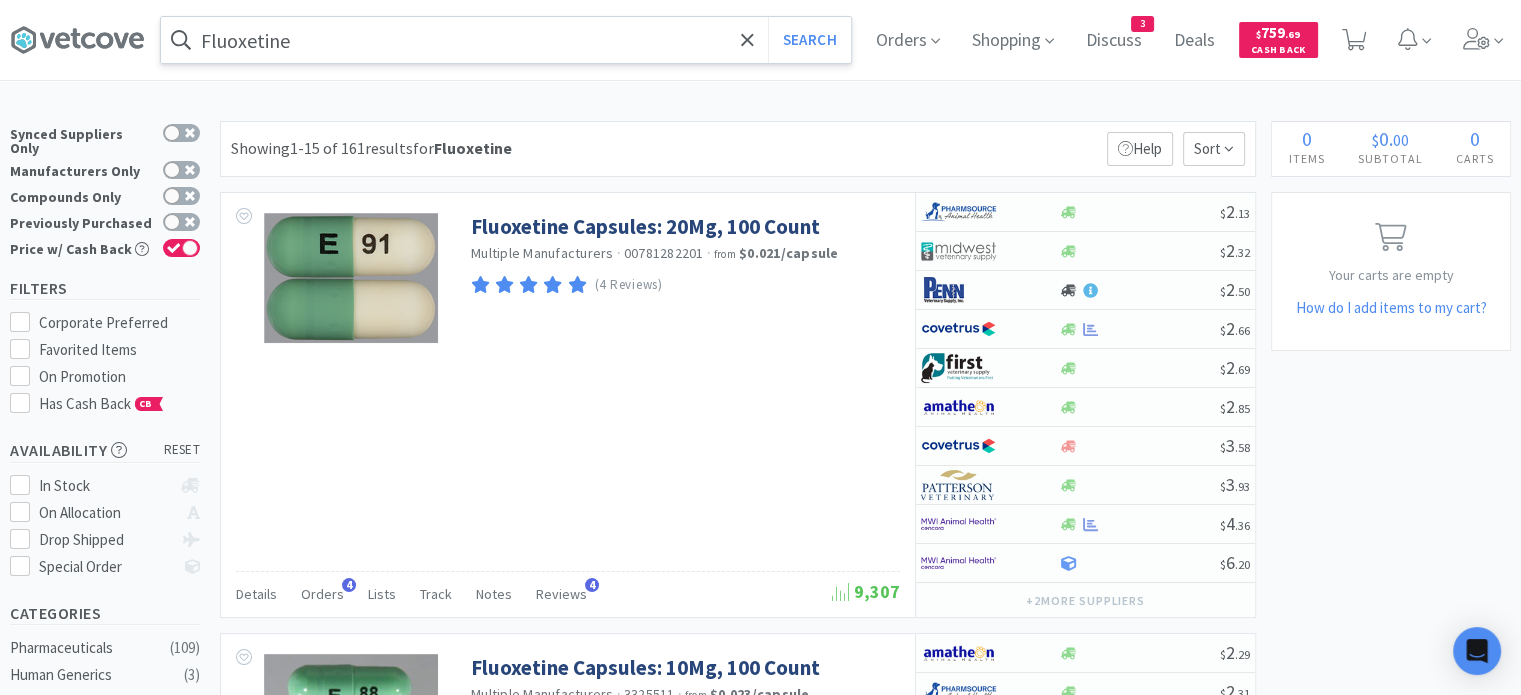 click on "Fluoxetine" at bounding box center [506, 40] 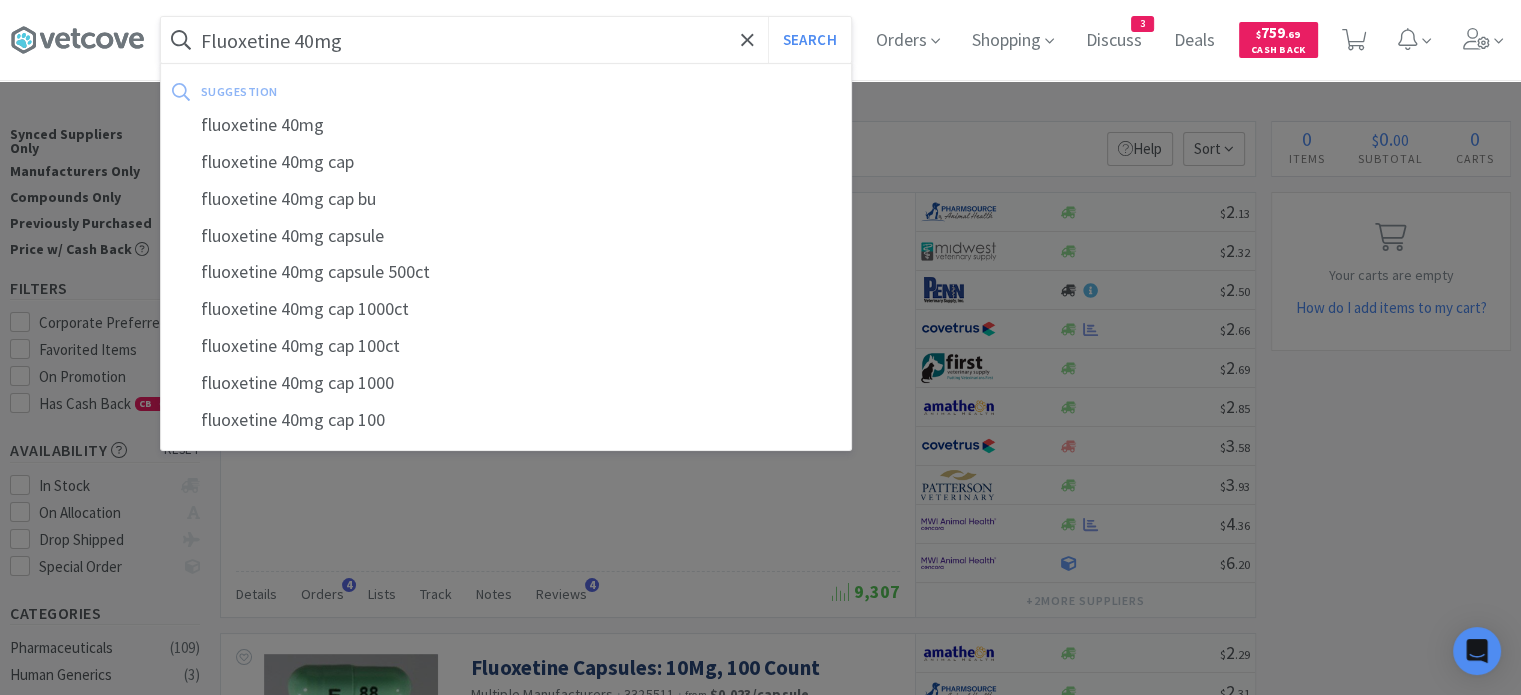 type on "Fluoxetine 40mg" 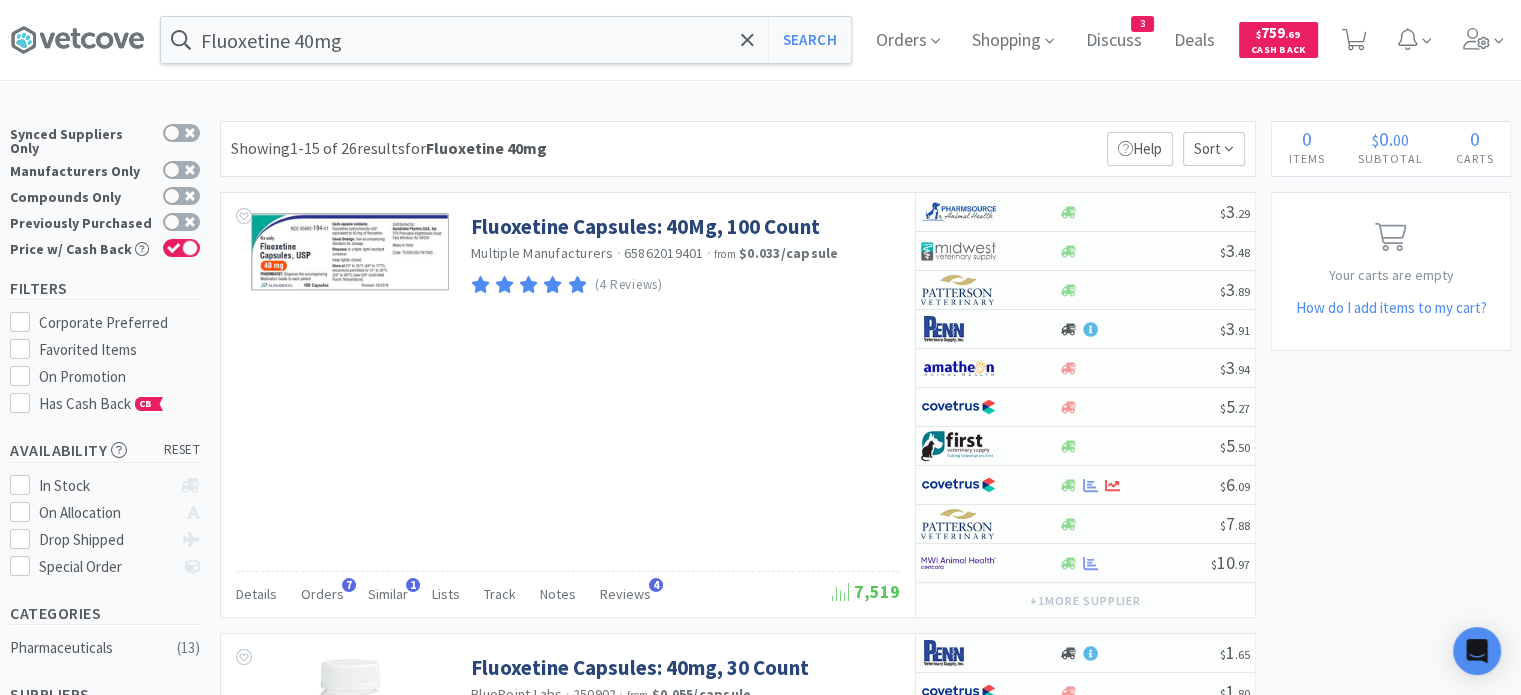 click on "Showing 1-15 of 26 results for Fluoxetine 40mg Filters Help Sort" at bounding box center [738, 149] 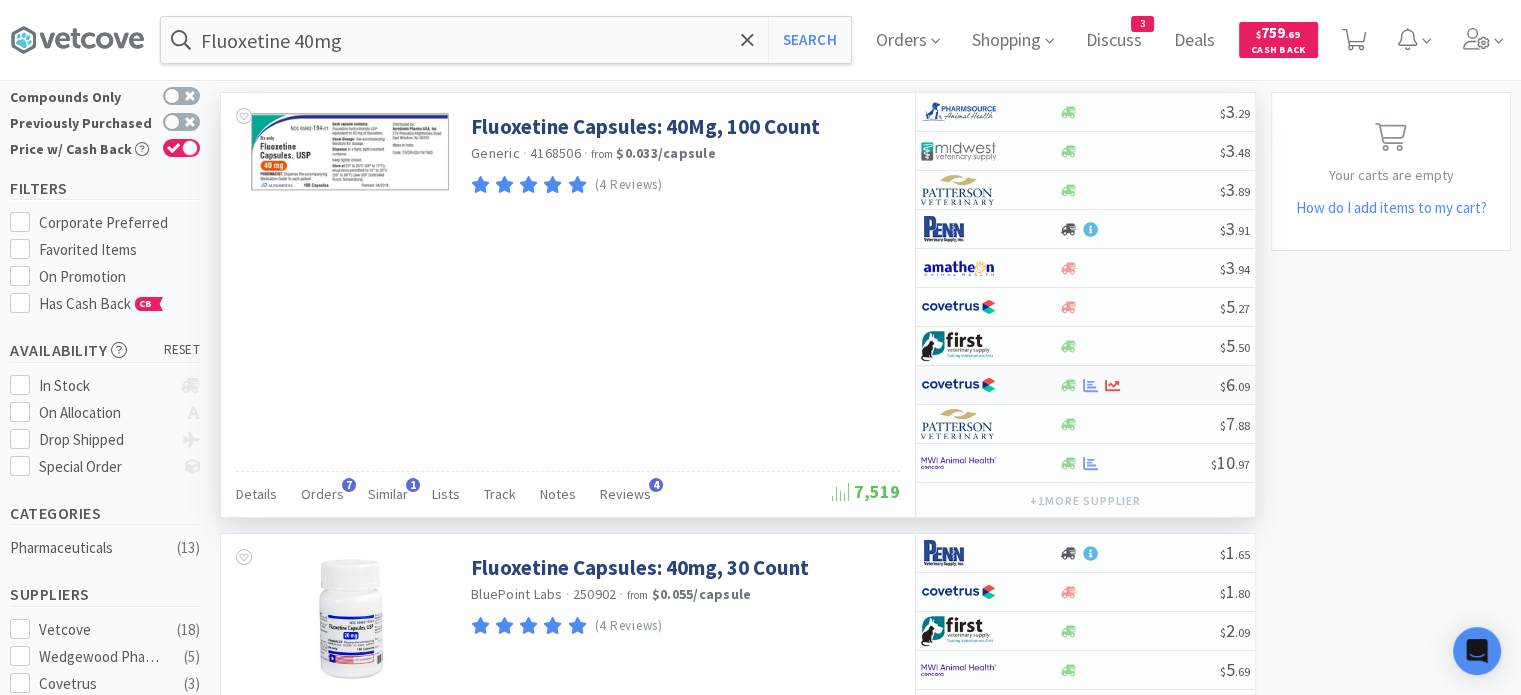 click at bounding box center (1139, 385) 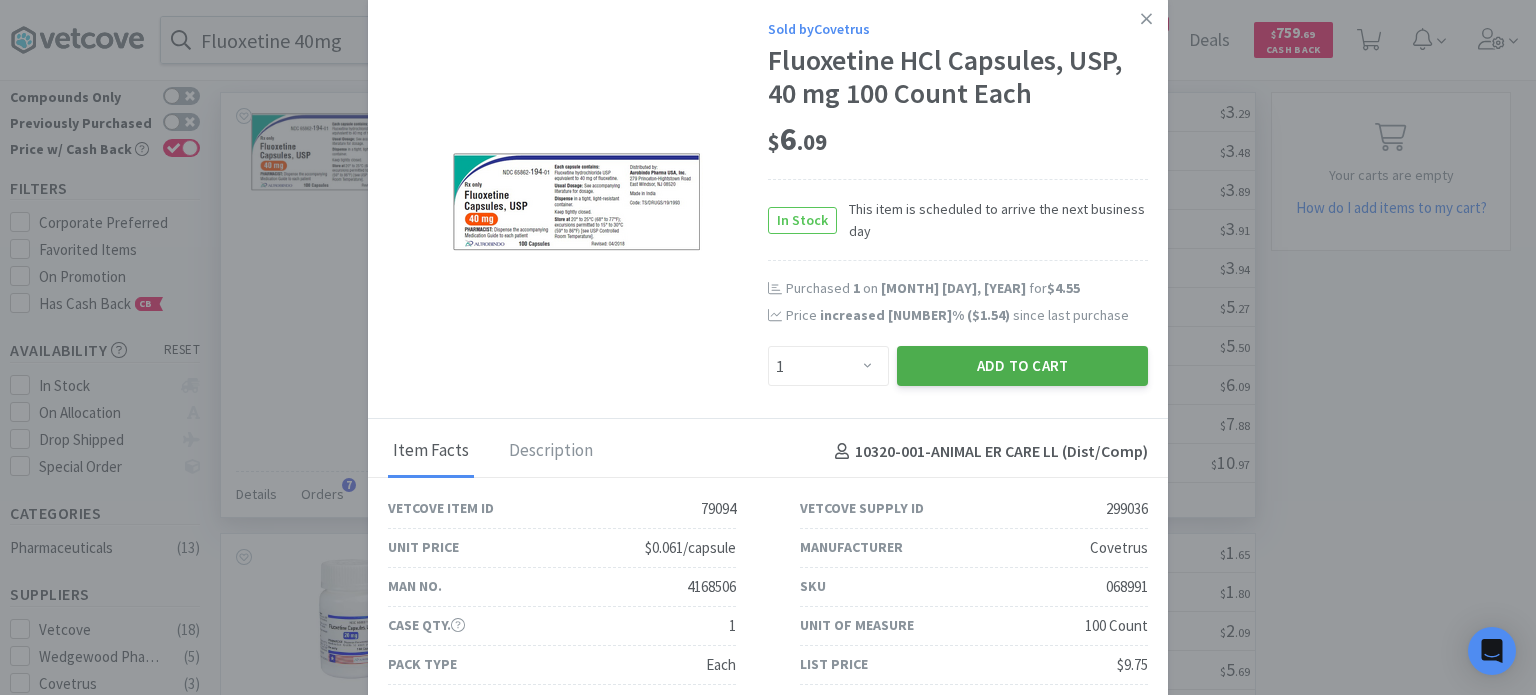 click on "Add to Cart" at bounding box center (1022, 366) 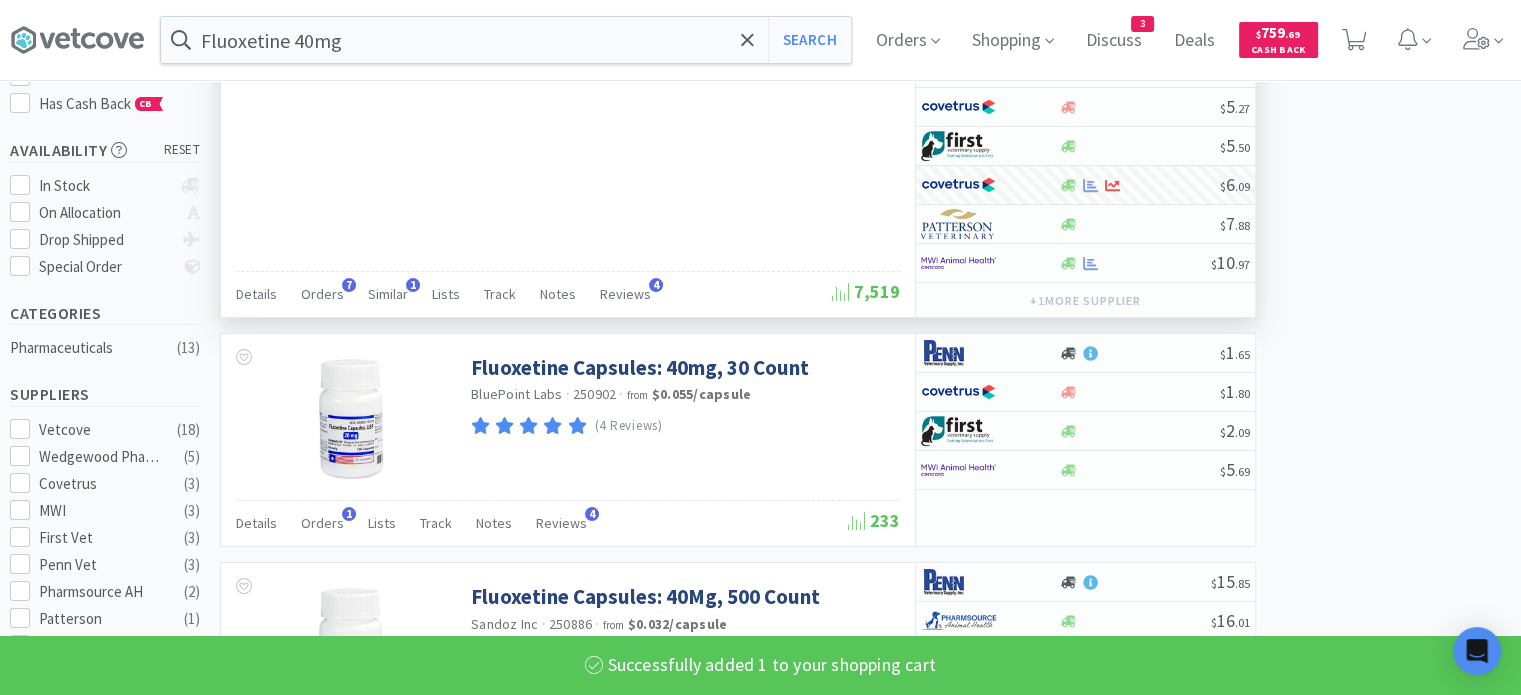 select on "1" 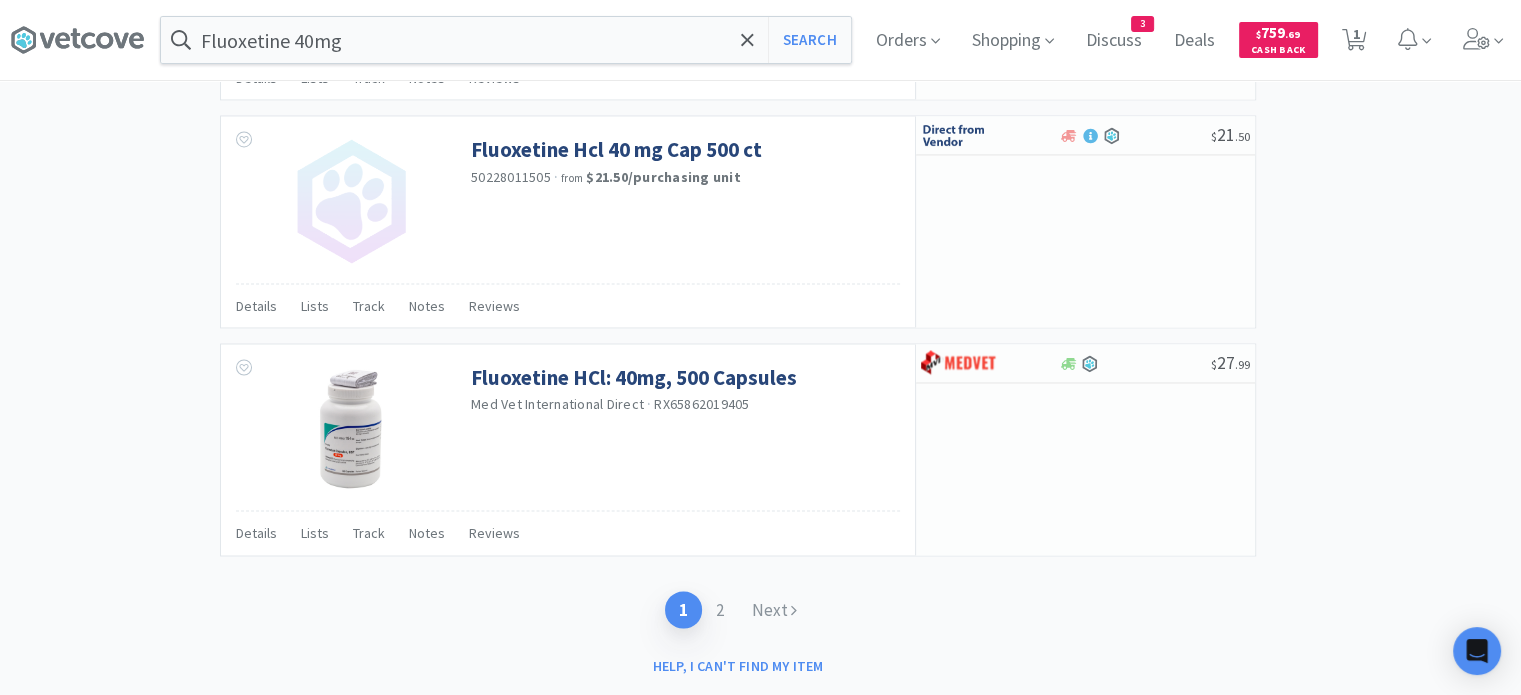 scroll, scrollTop: 3295, scrollLeft: 0, axis: vertical 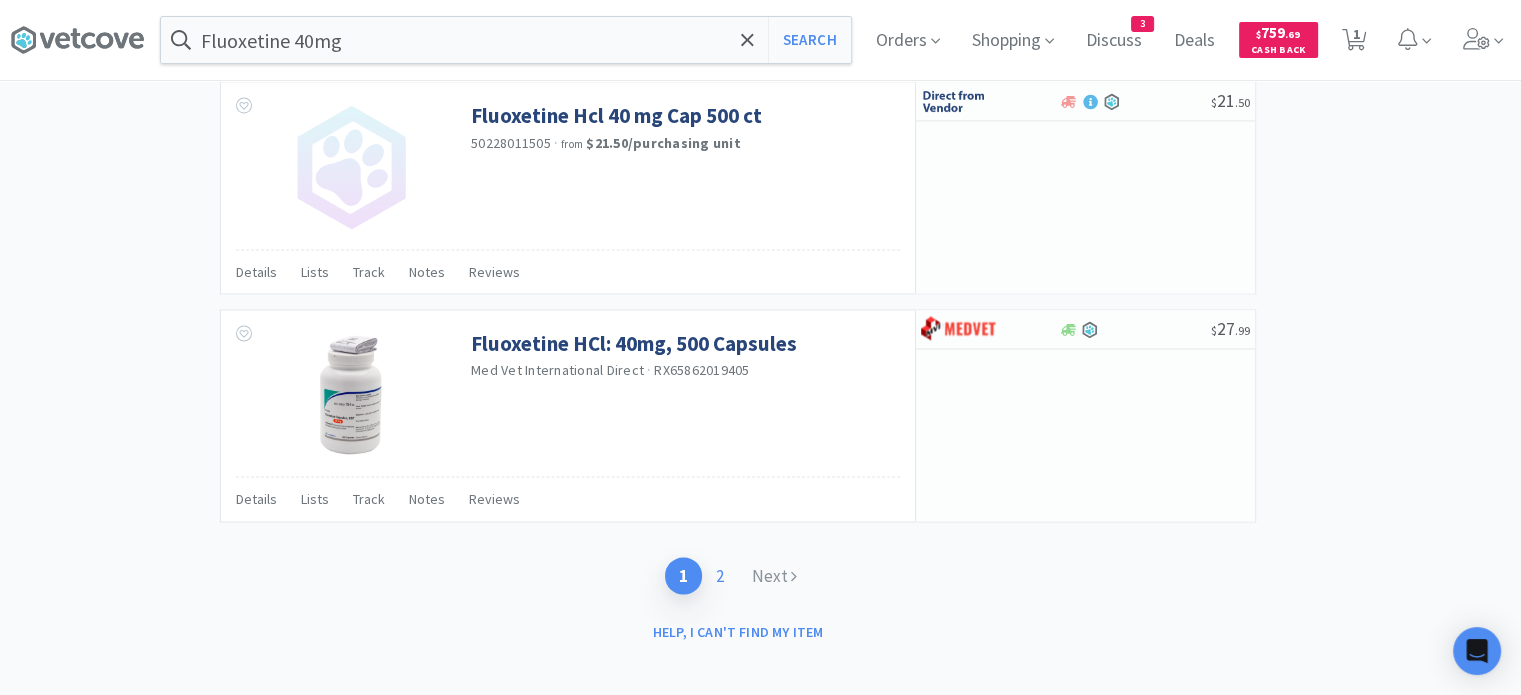click on "2" at bounding box center (720, 575) 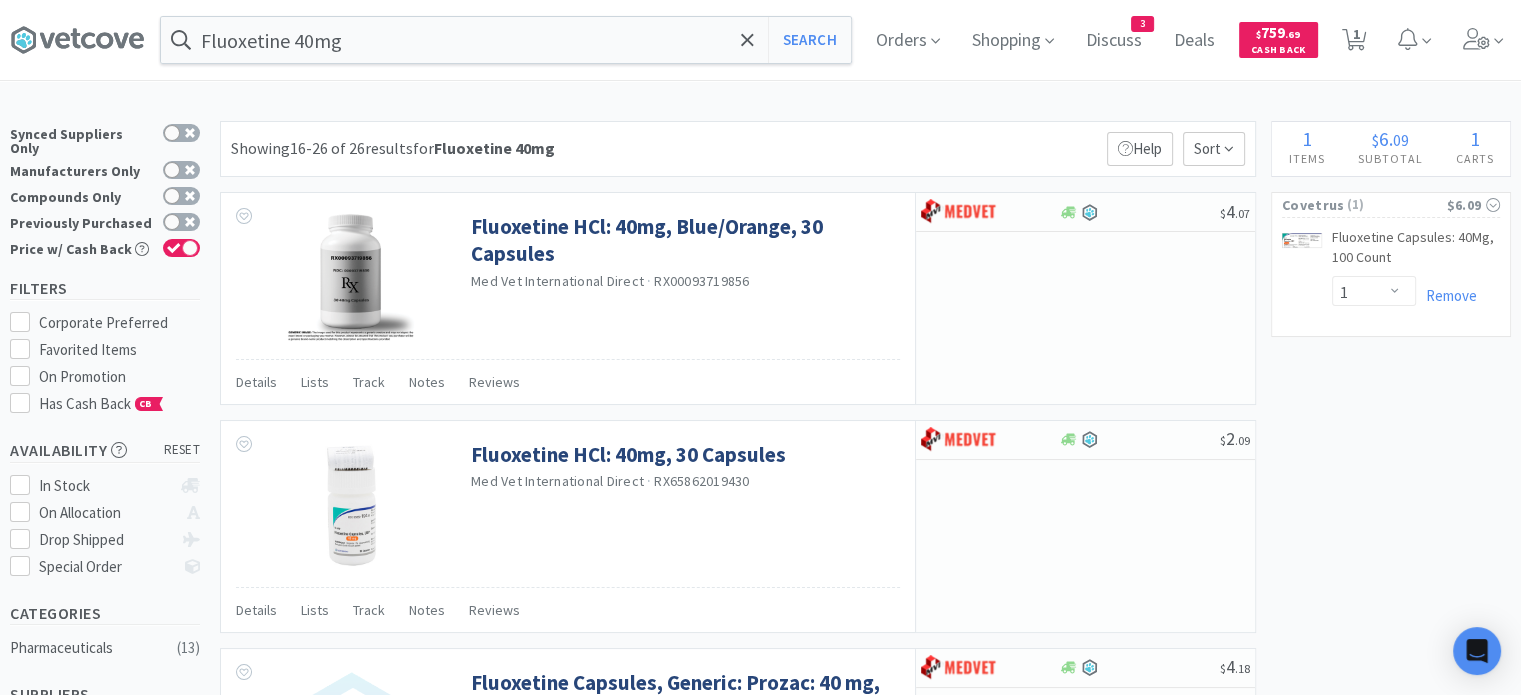 click on "Fluoxetine HCl: 40mg, Blue/Orange, 30 Capsules Med Vet International Direct ·" at bounding box center [760, 1587] 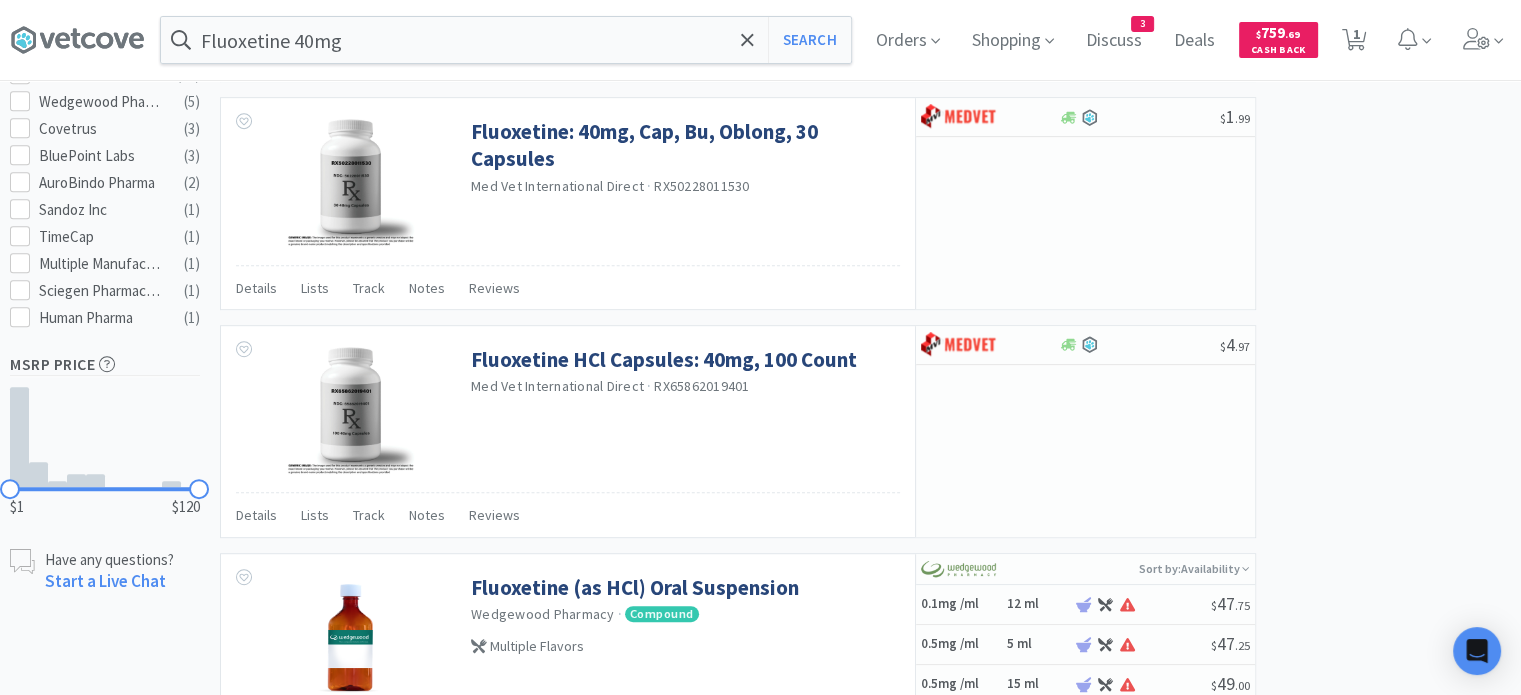 scroll, scrollTop: 0, scrollLeft: 0, axis: both 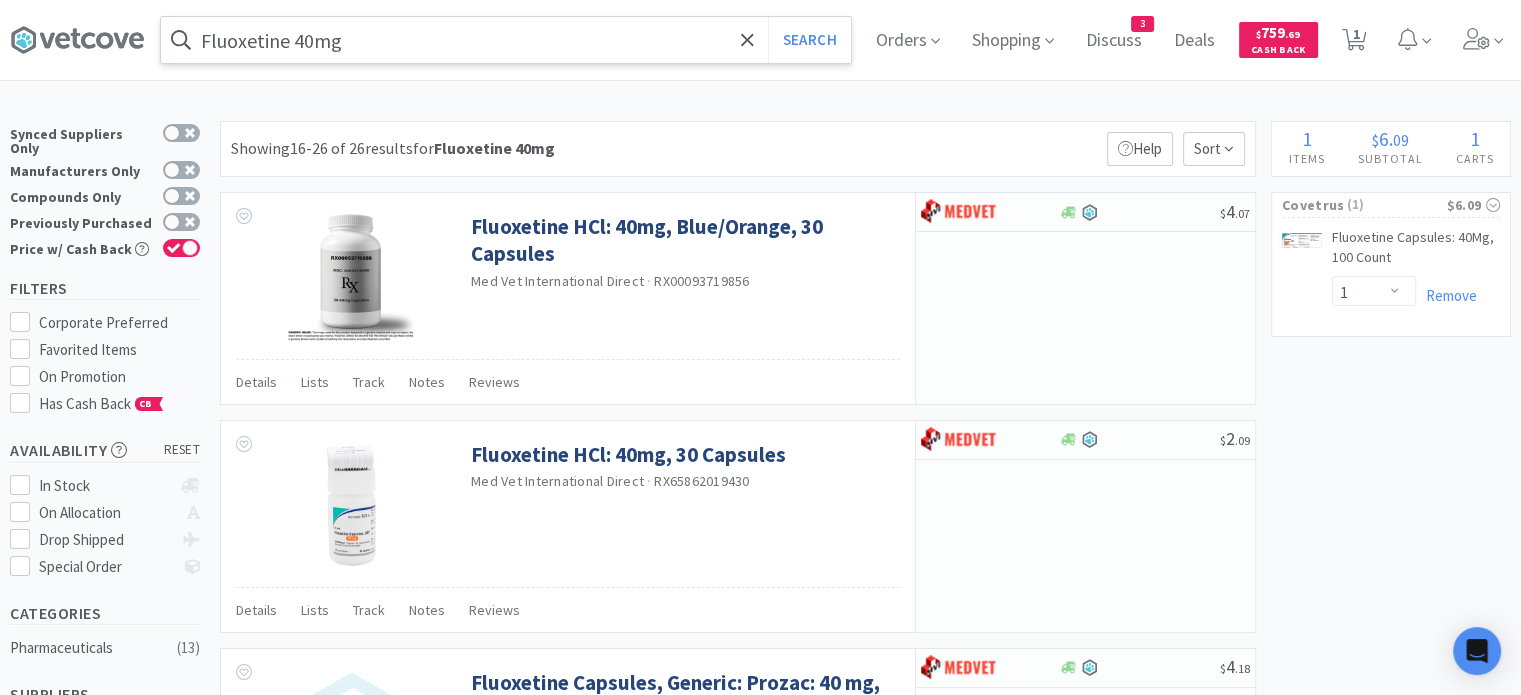 click on "Fluoxetine 40mg" at bounding box center [506, 40] 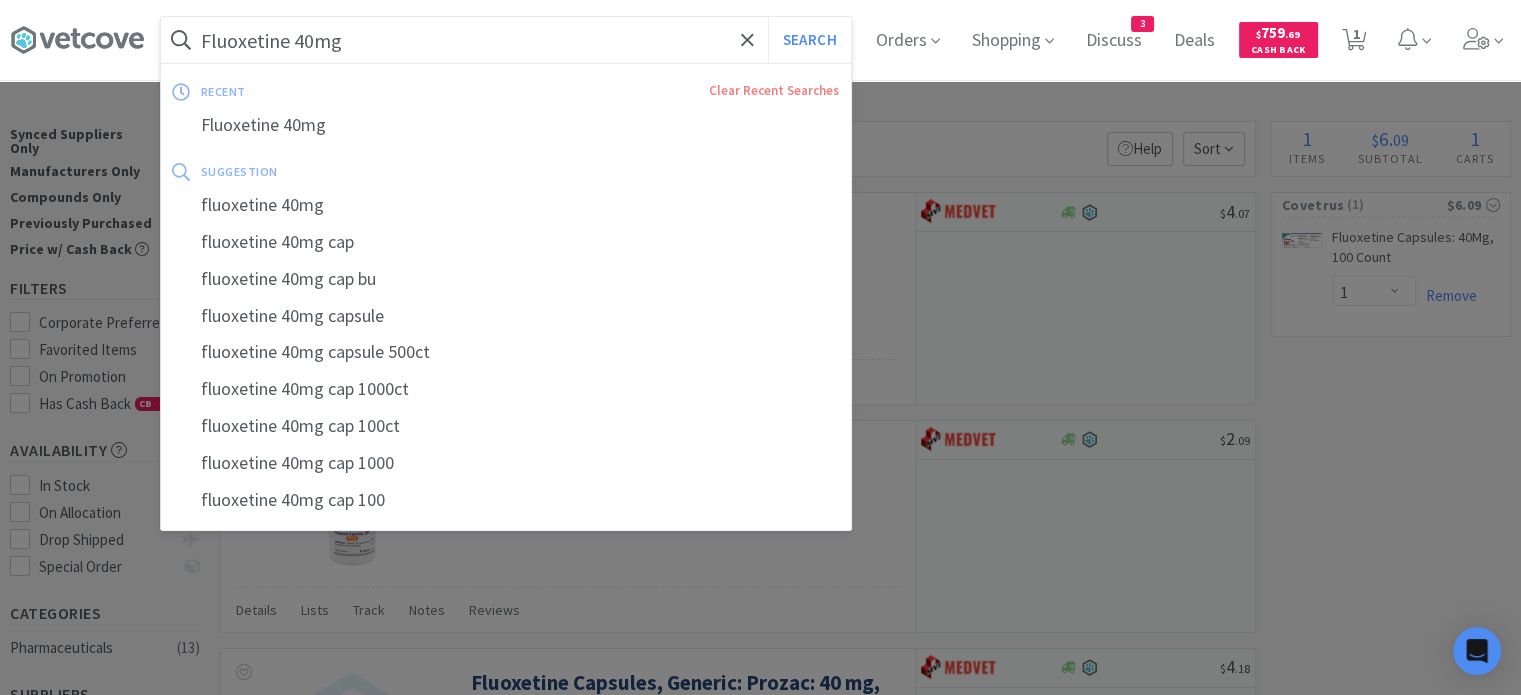 click on "Fluoxetine 40mg" at bounding box center (506, 40) 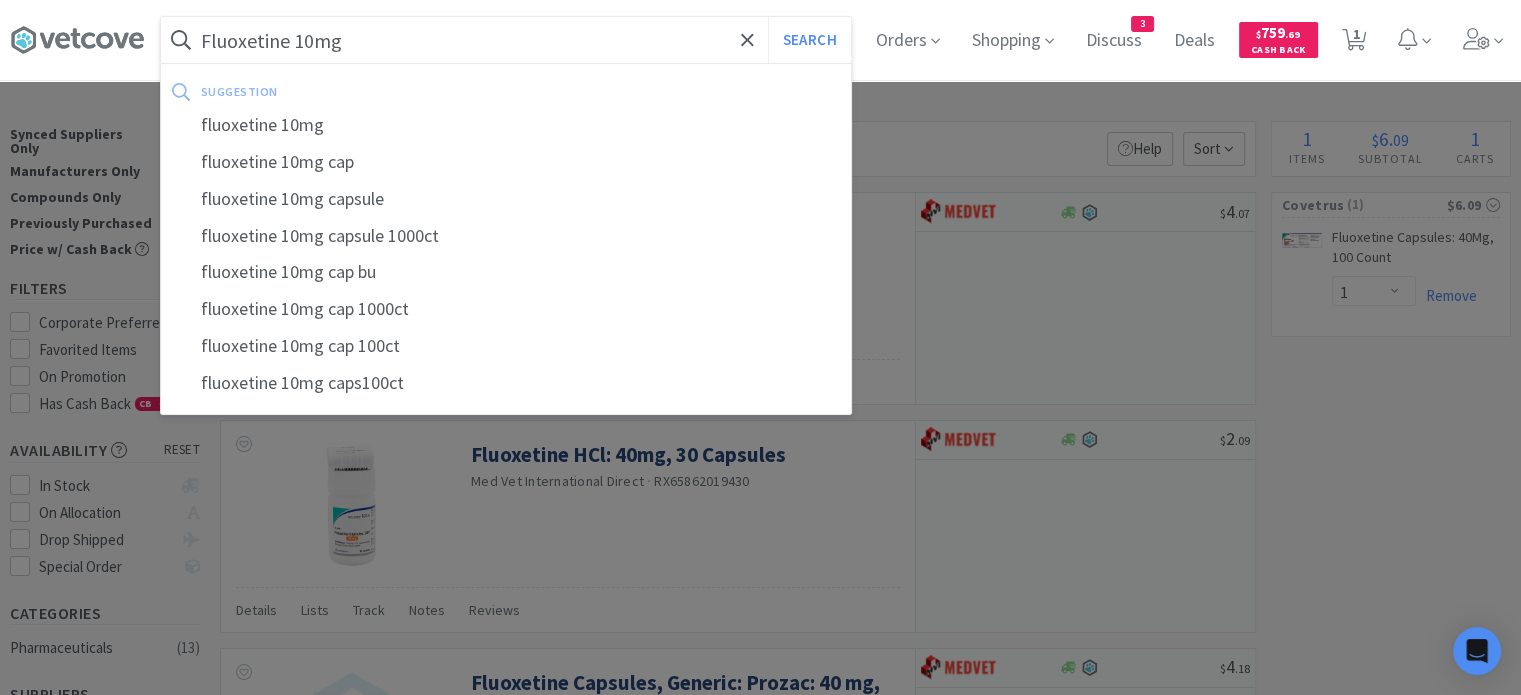 type on "Fluoxetine 10mg" 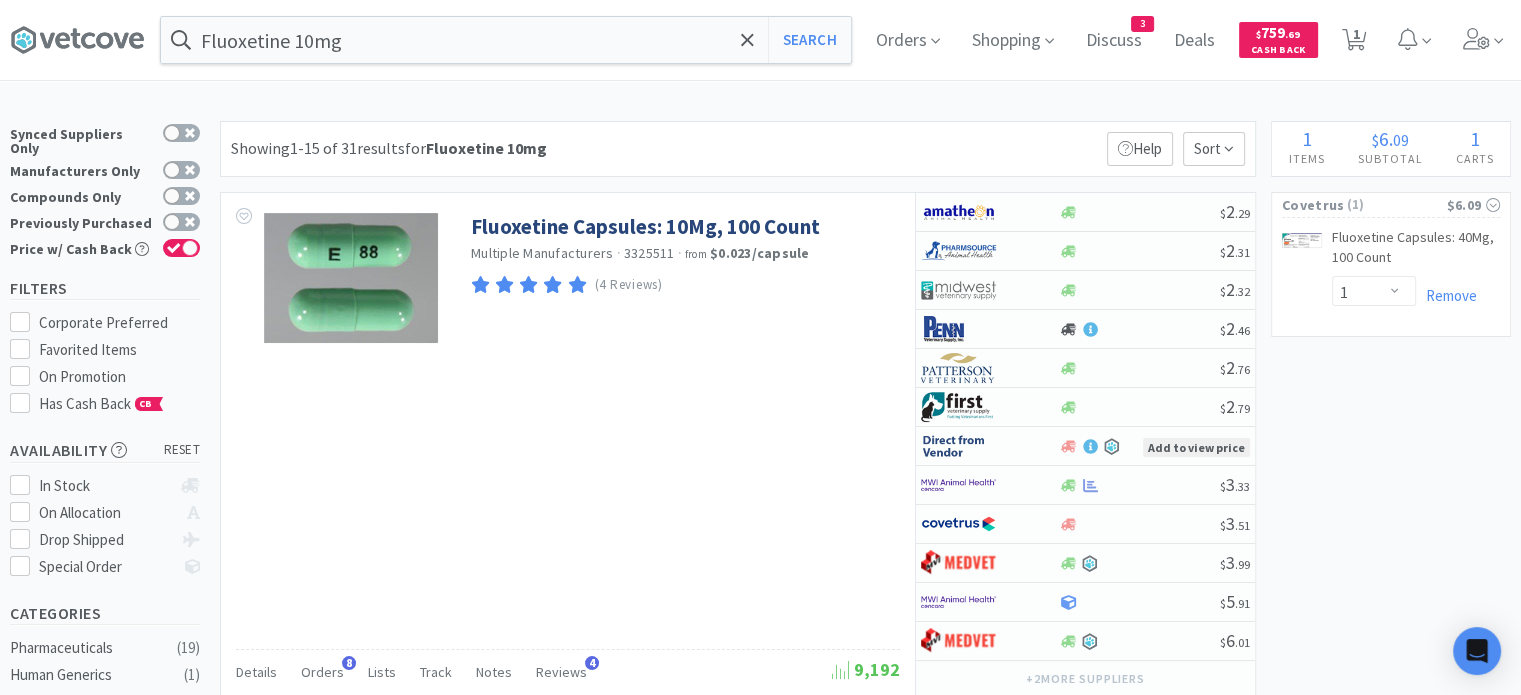 click on "Showing  1-15 of 31  results  for  Fluoxetine 10mg     Filters  Help Sort" at bounding box center [738, 149] 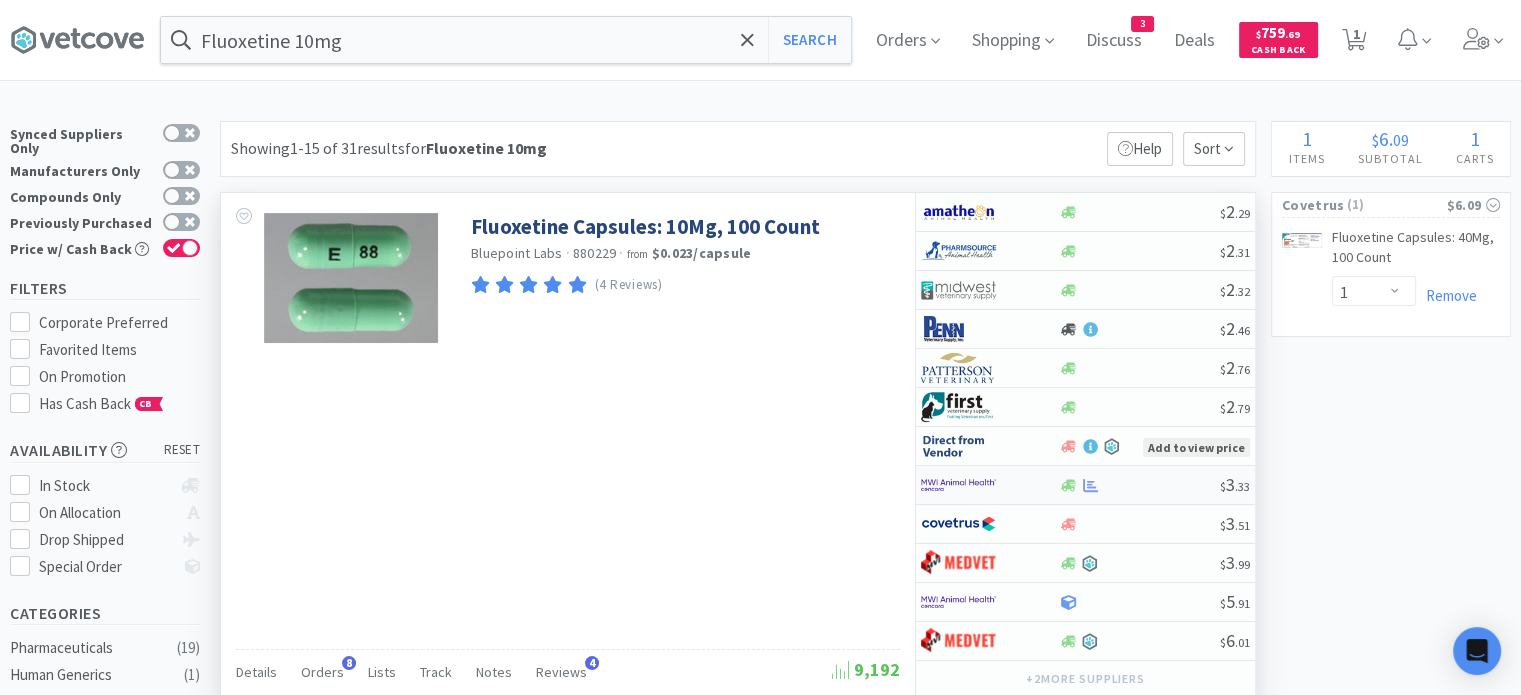 click at bounding box center (1139, 485) 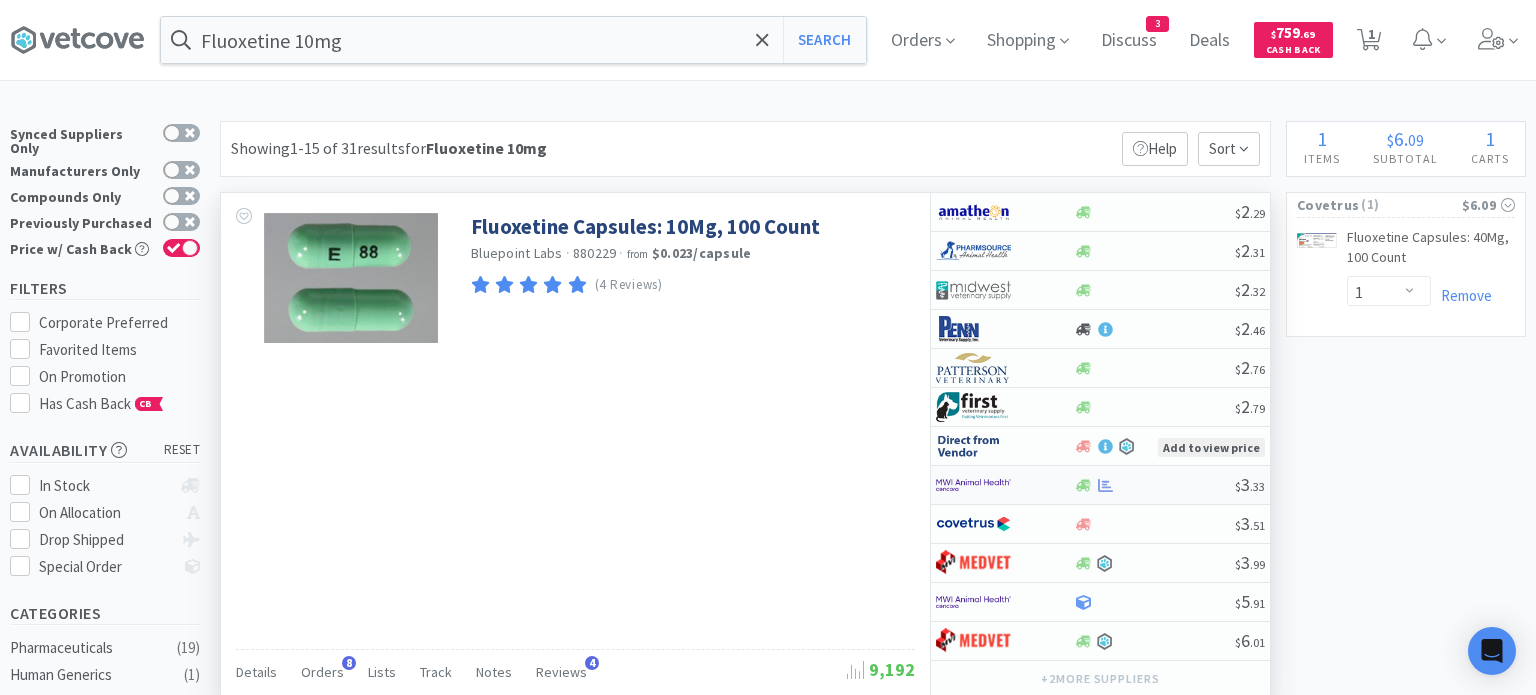 select on "1" 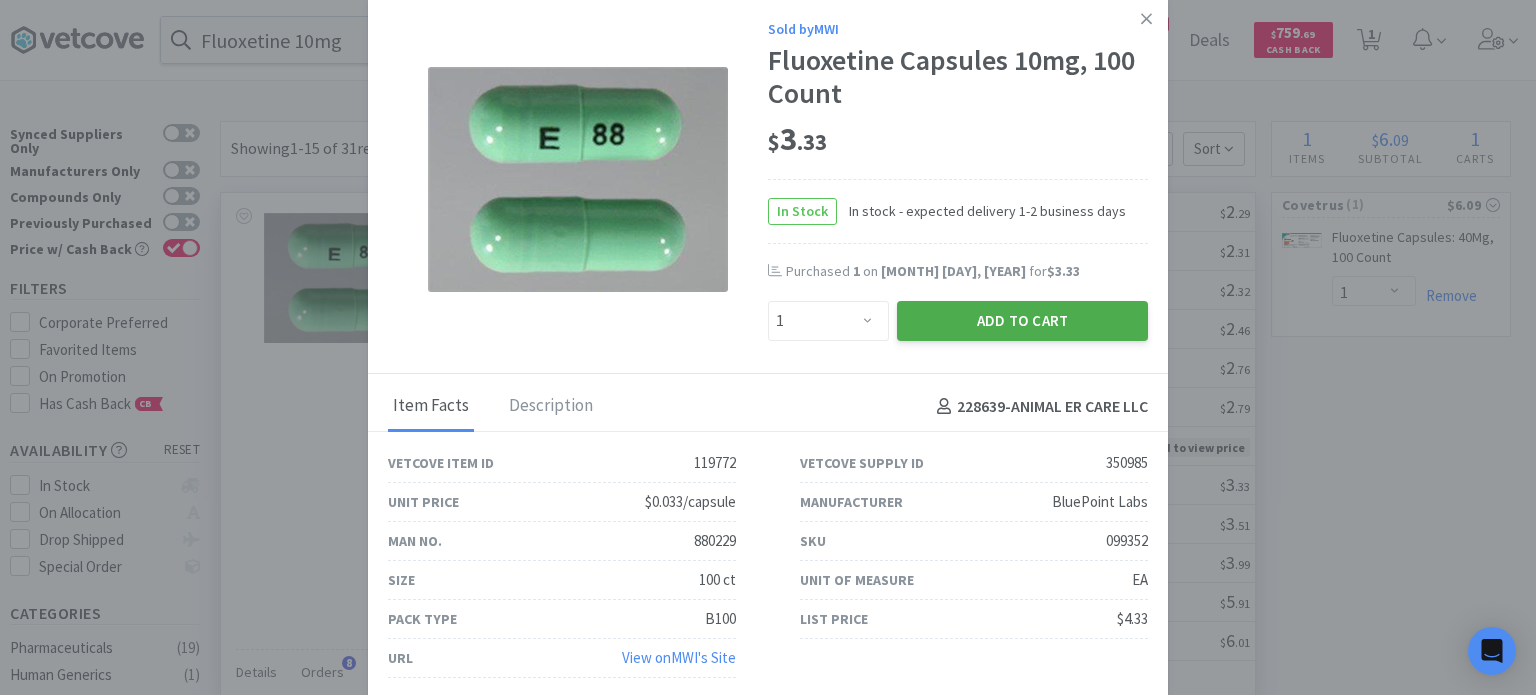click on "Add to Cart" at bounding box center (1022, 321) 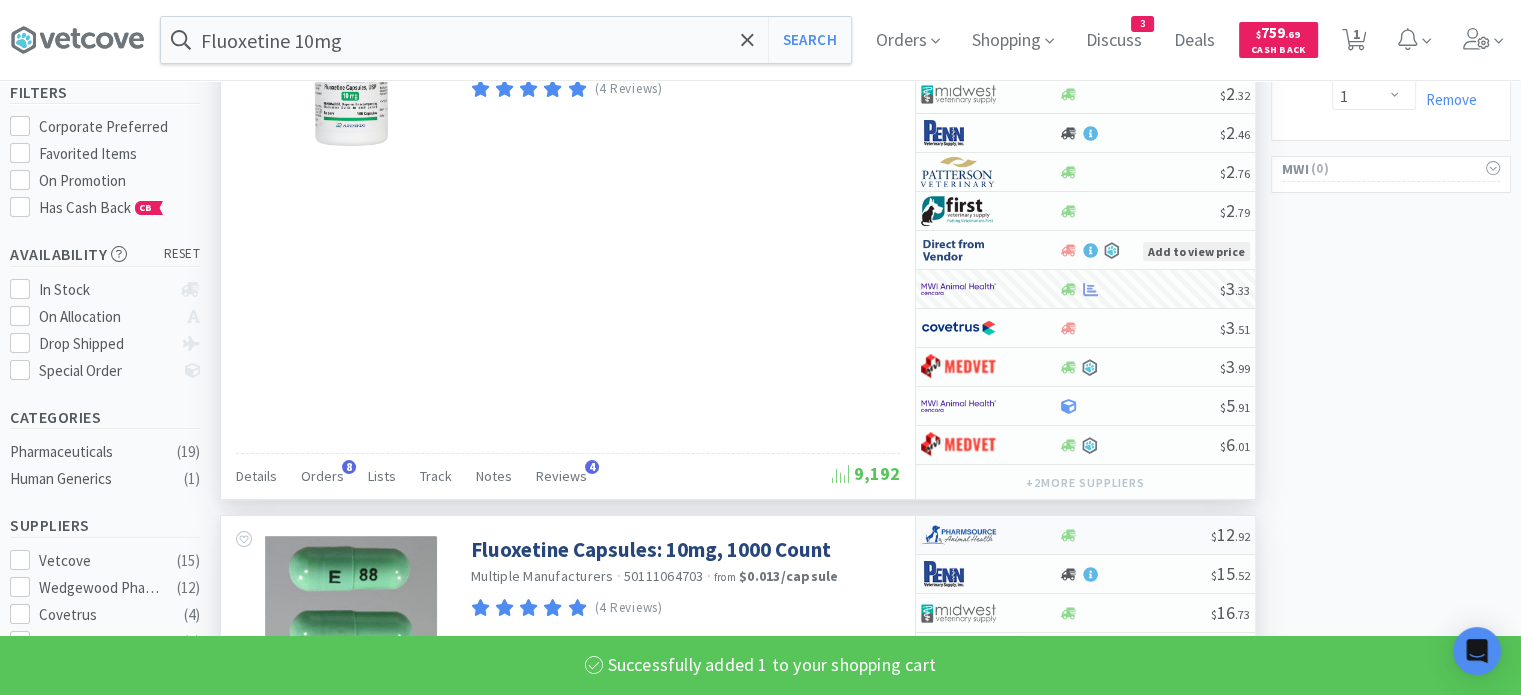 scroll, scrollTop: 200, scrollLeft: 0, axis: vertical 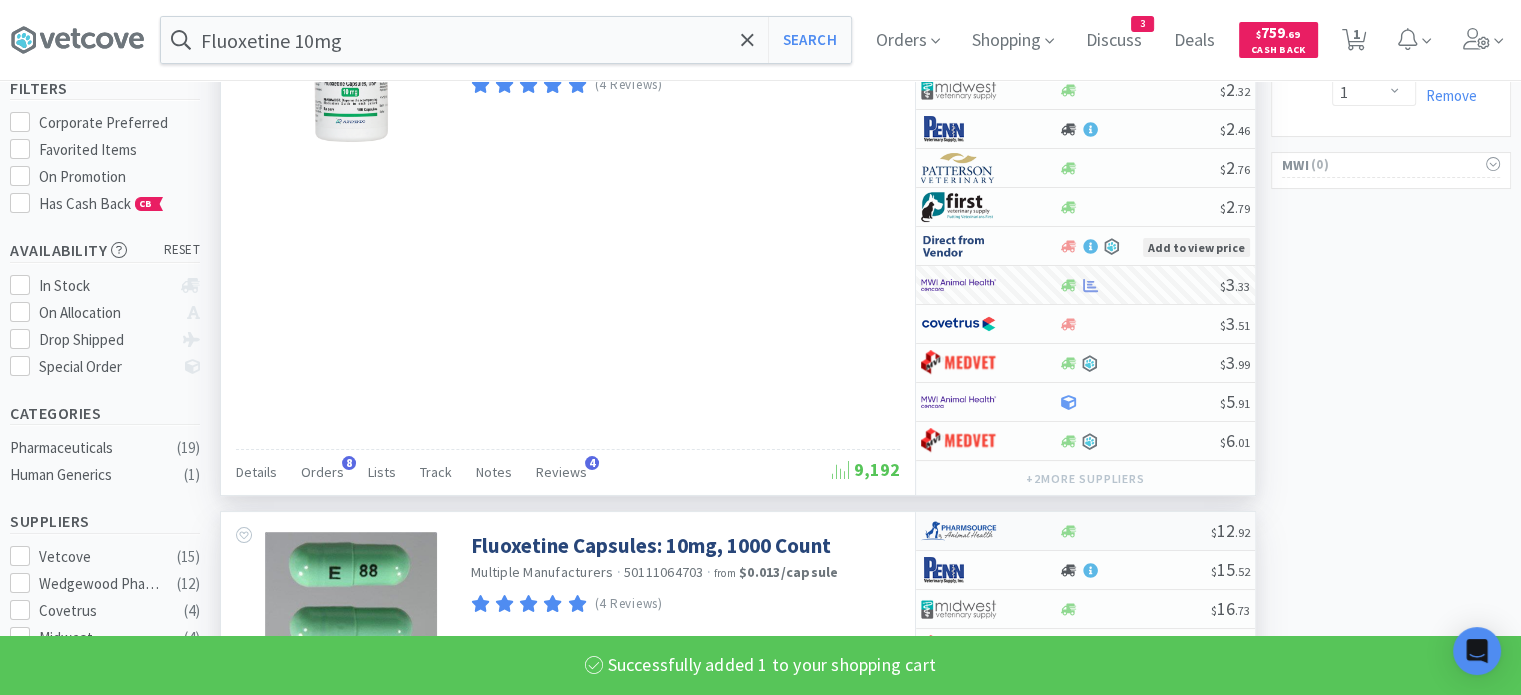 select on "1" 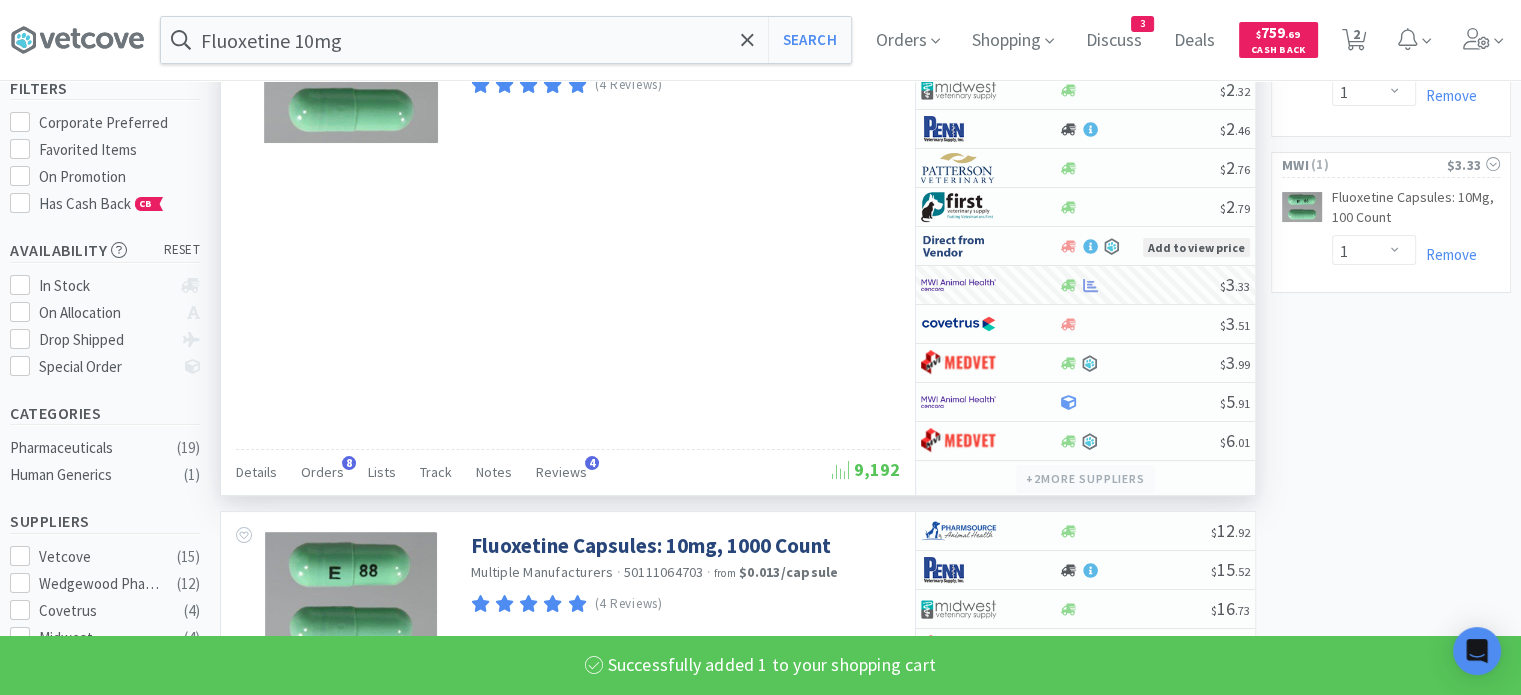 click on "+  2  more supplier s" at bounding box center (1085, 479) 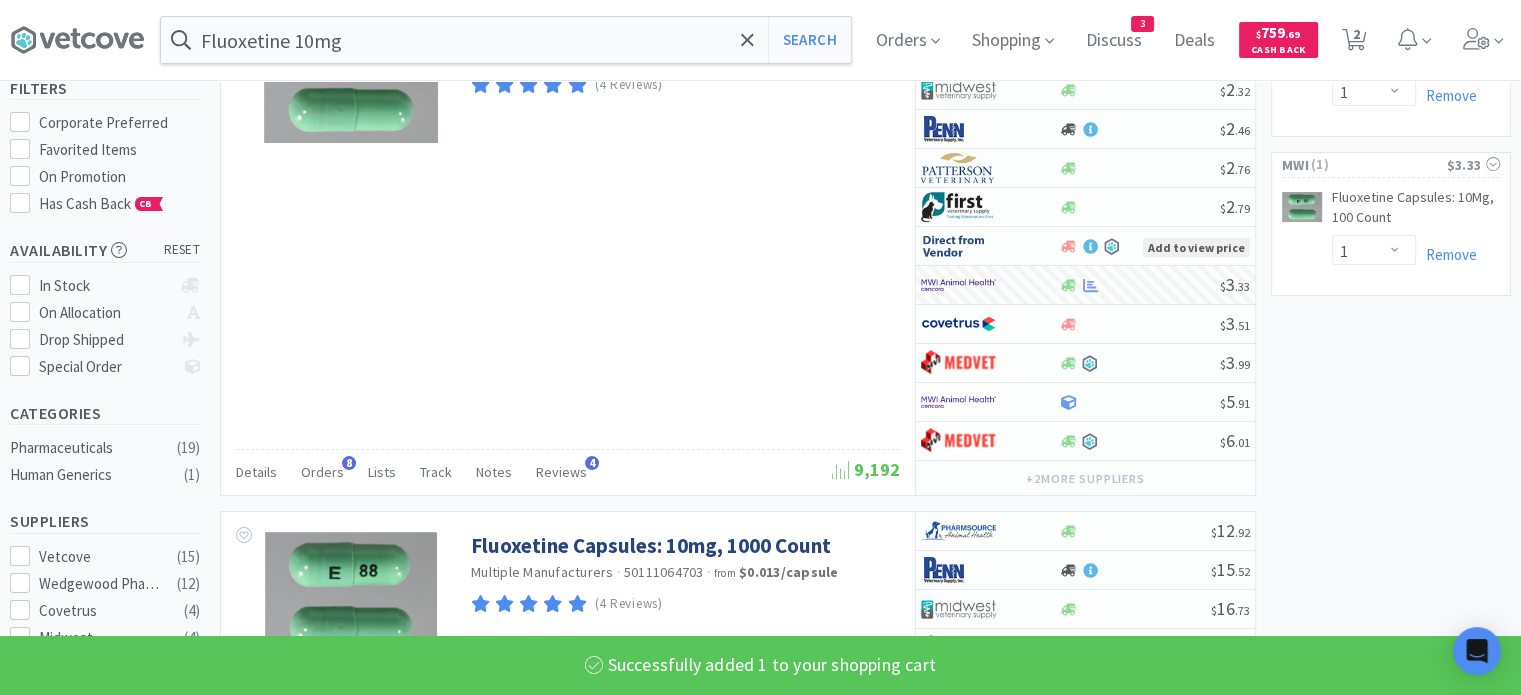 click on "Showing 1-15 of 31 results for Fluoxetine 10mg Filters Help Sort Fluoxetine Capsules: 10Mg, 100 Count ·" at bounding box center (760, 2130) 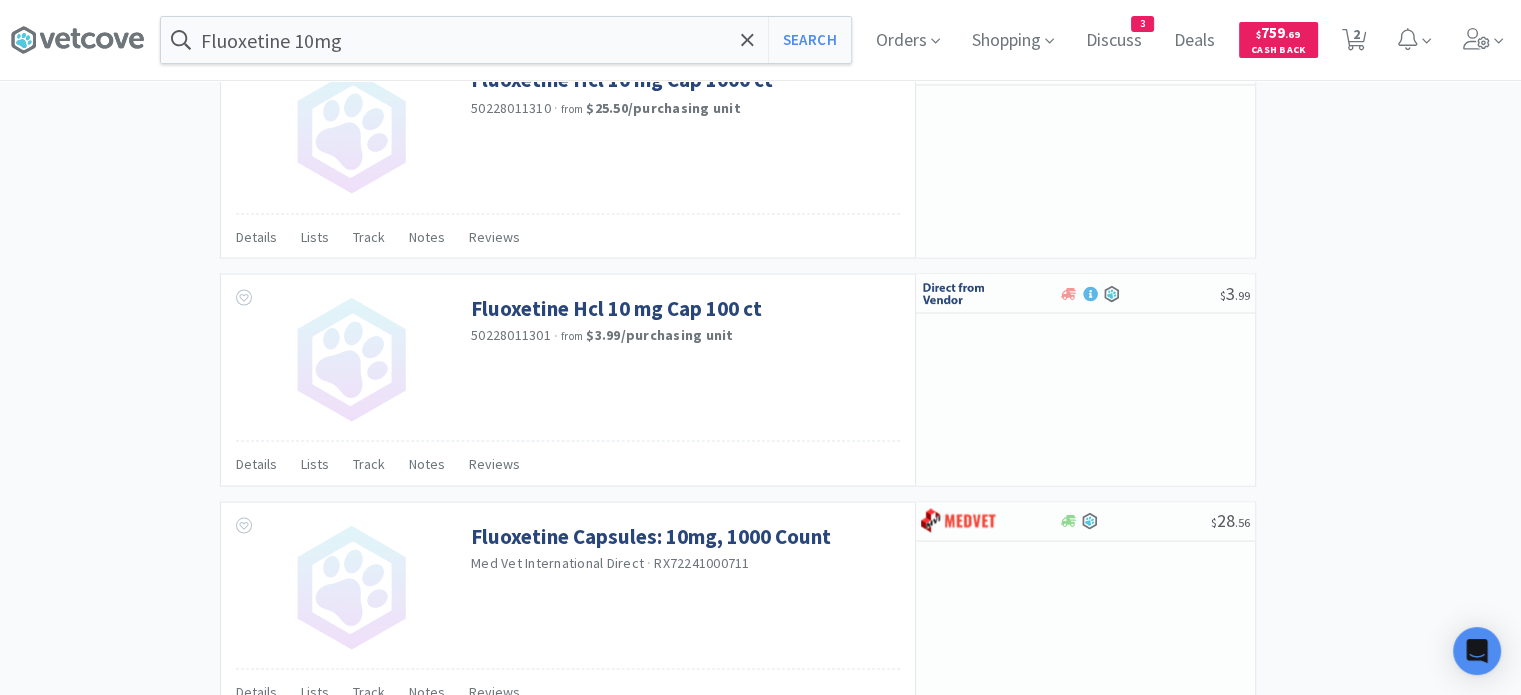 scroll, scrollTop: 3885, scrollLeft: 0, axis: vertical 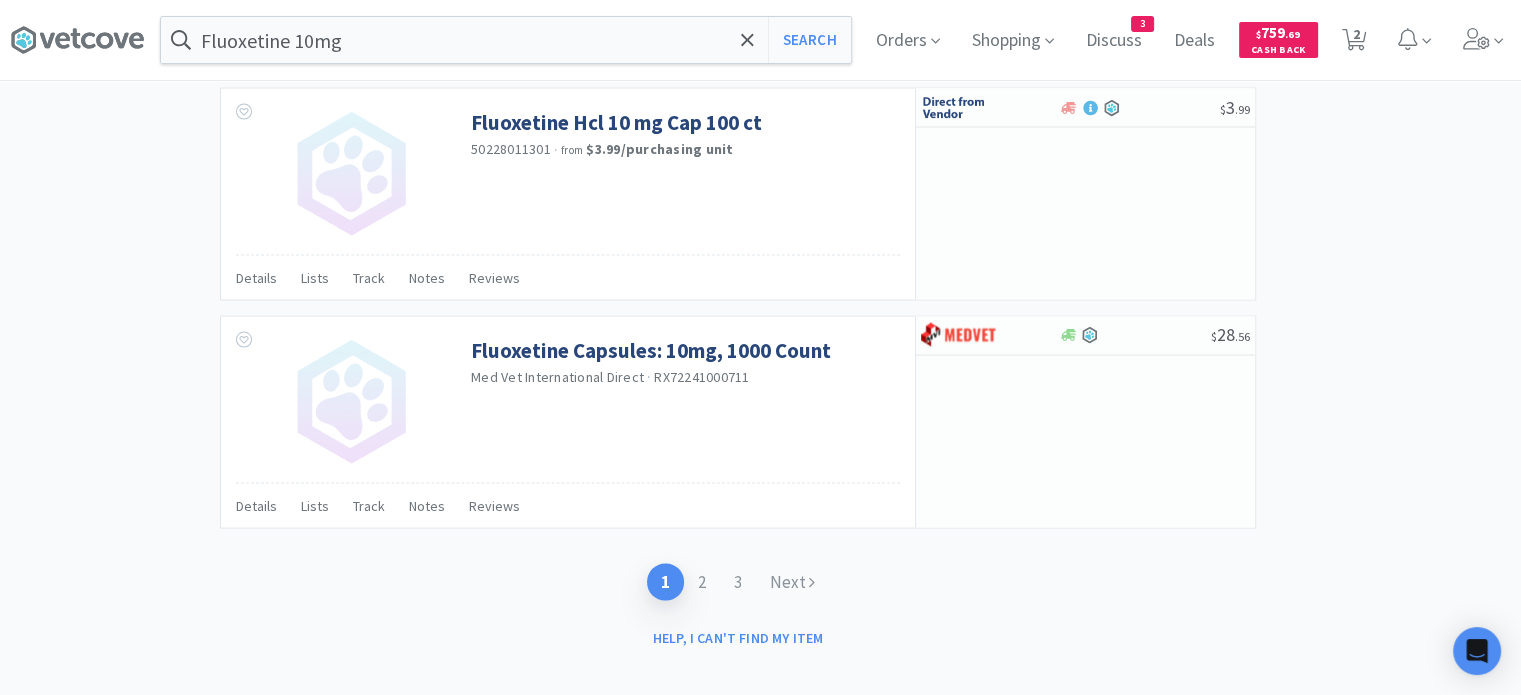 click on "Fluoxetine 10mg Search Orders Shopping Discuss Discuss 3 Deals Deals $ 759 . 69 Cash Back 2 2" at bounding box center [760, 40] 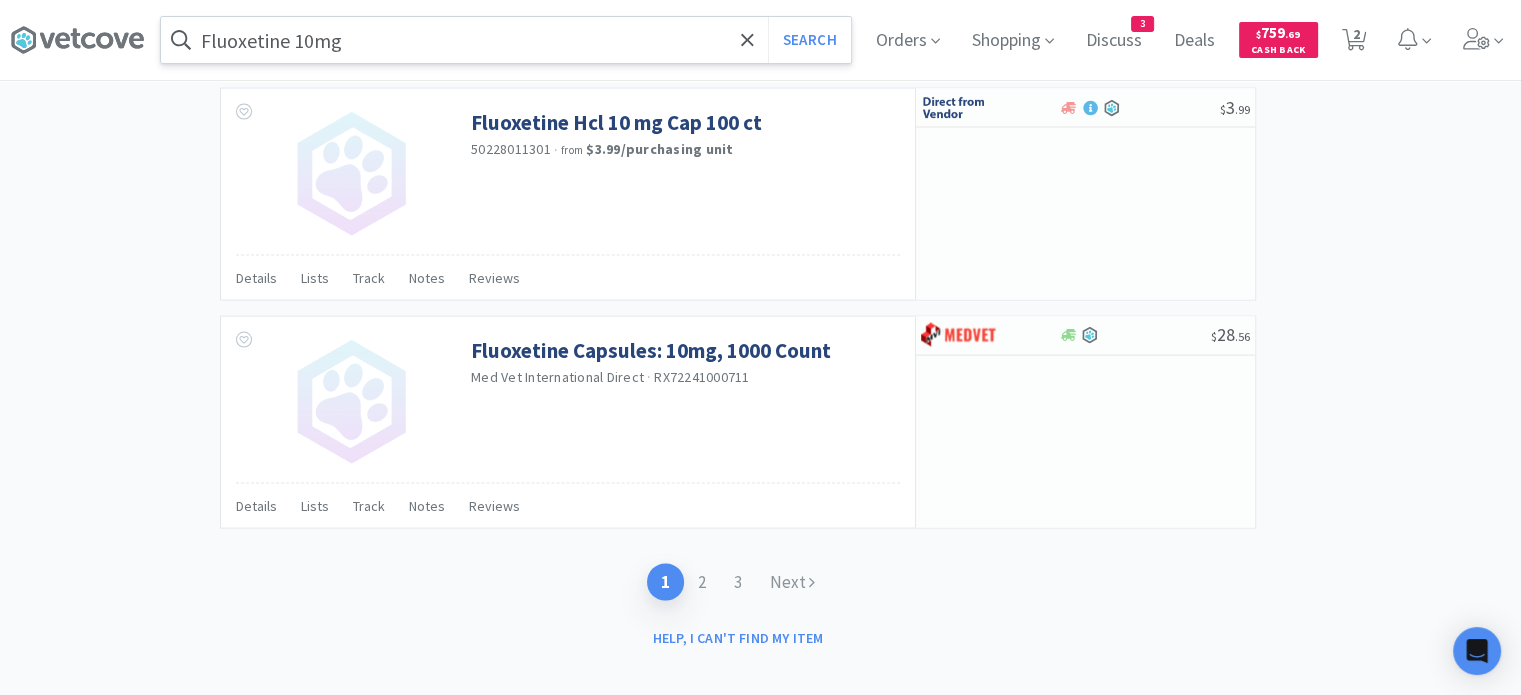 click on "Fluoxetine 10mg" at bounding box center (506, 40) 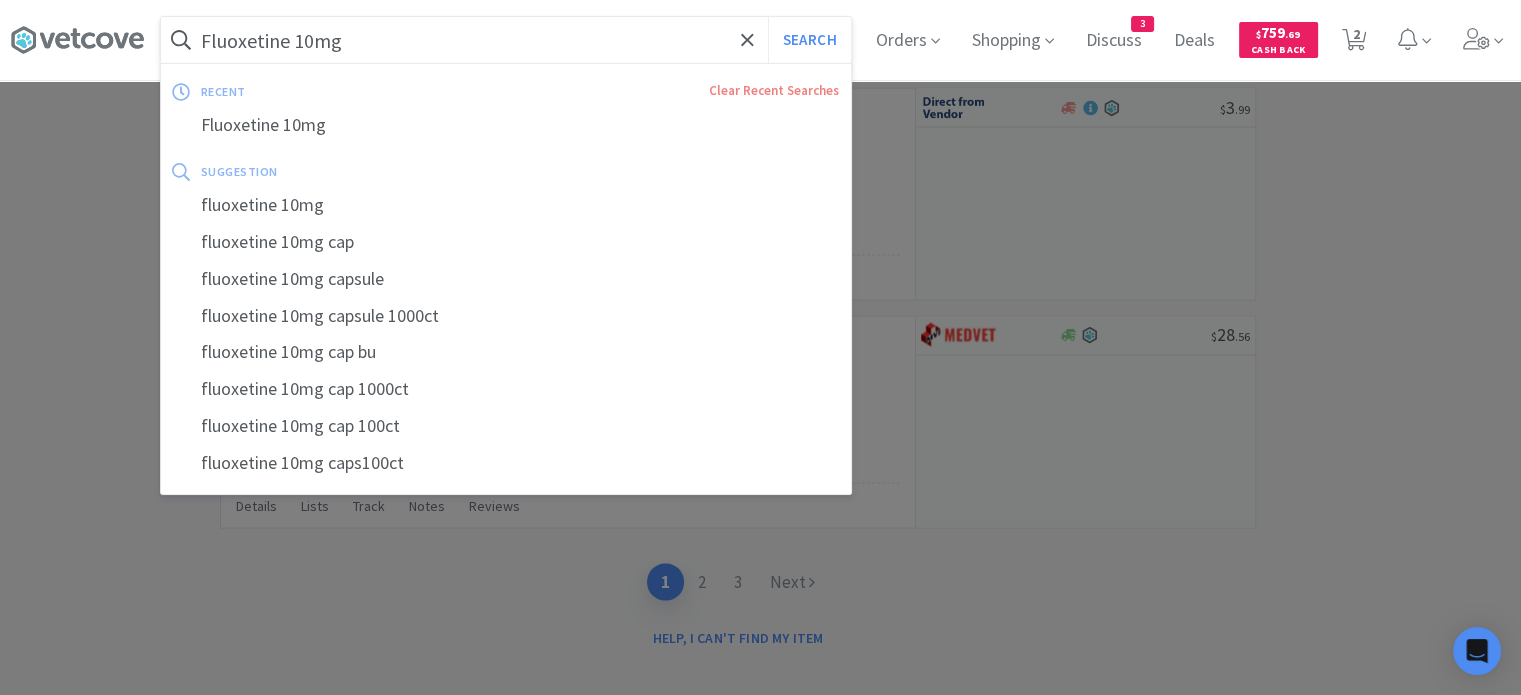 paste on "Cosequin" 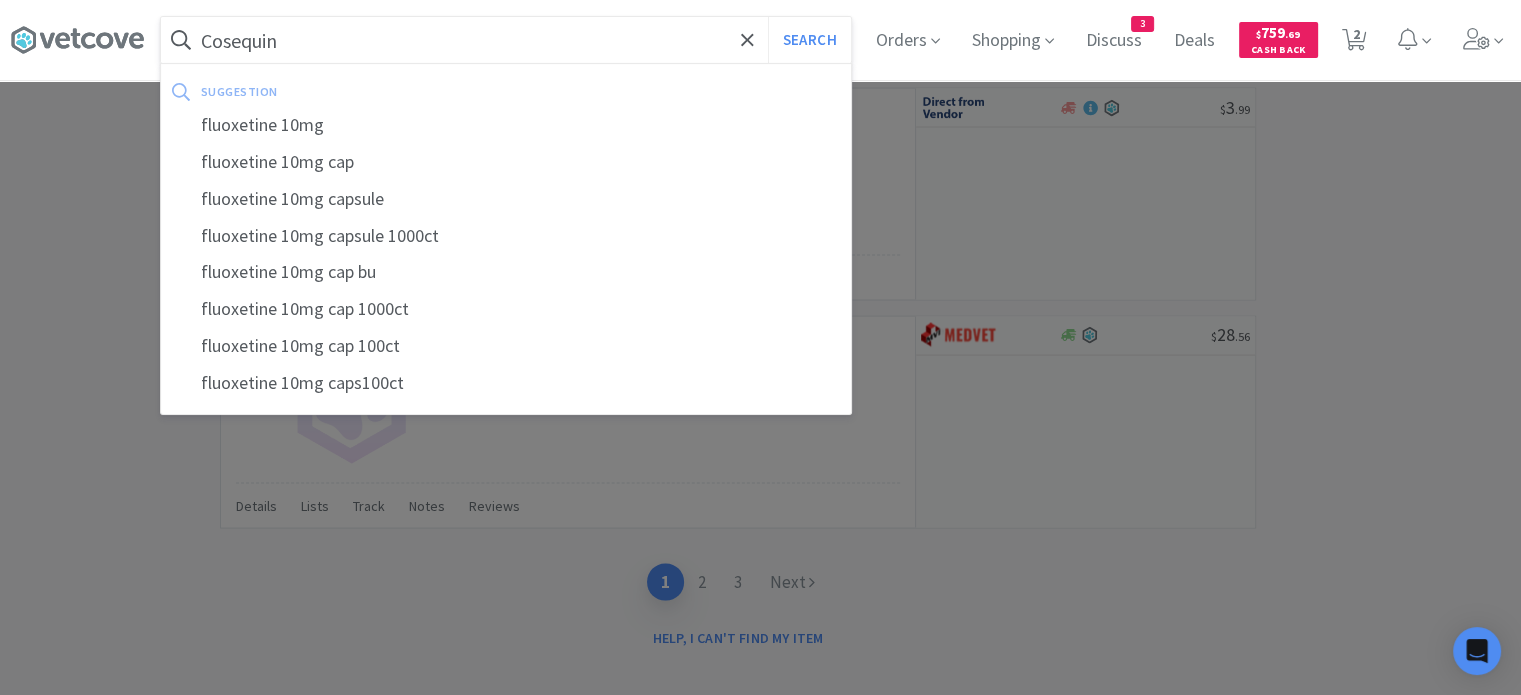 type on "Cosequin" 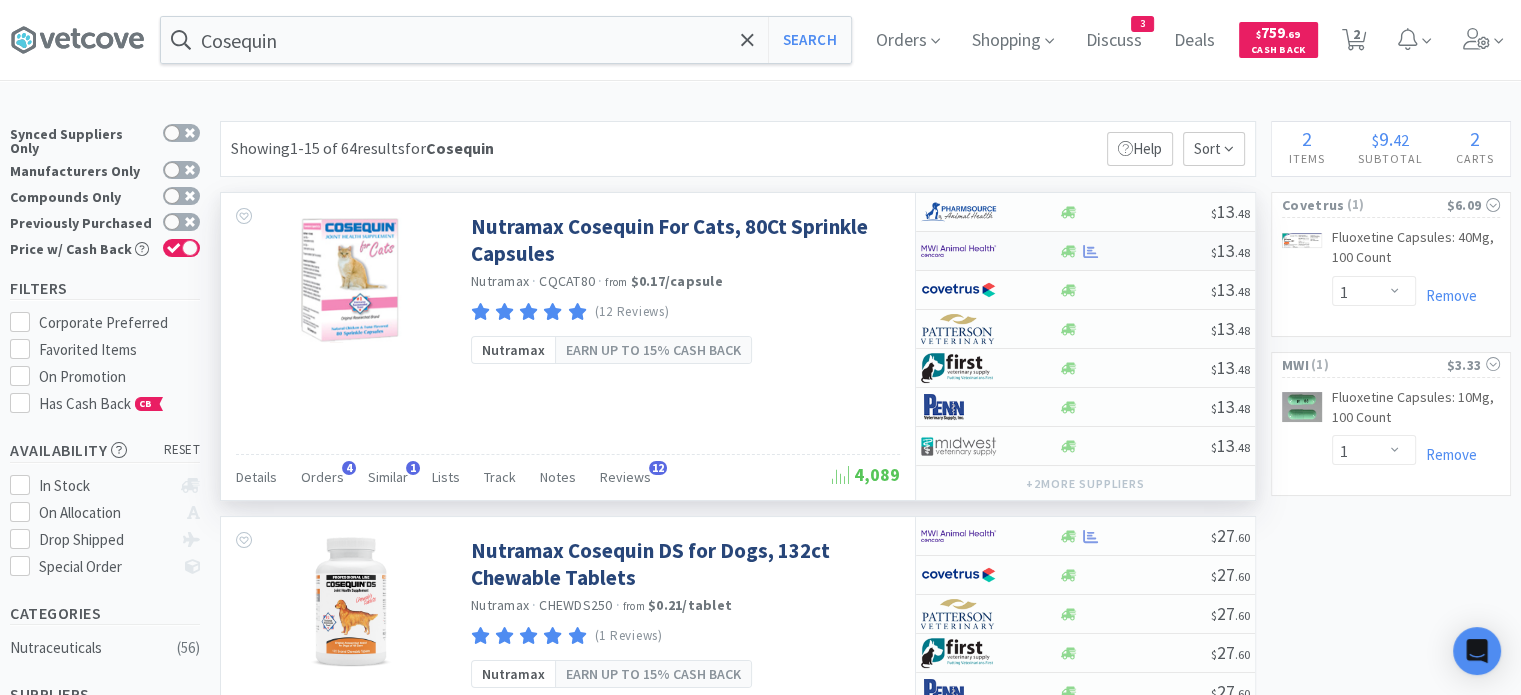 click at bounding box center (1134, 251) 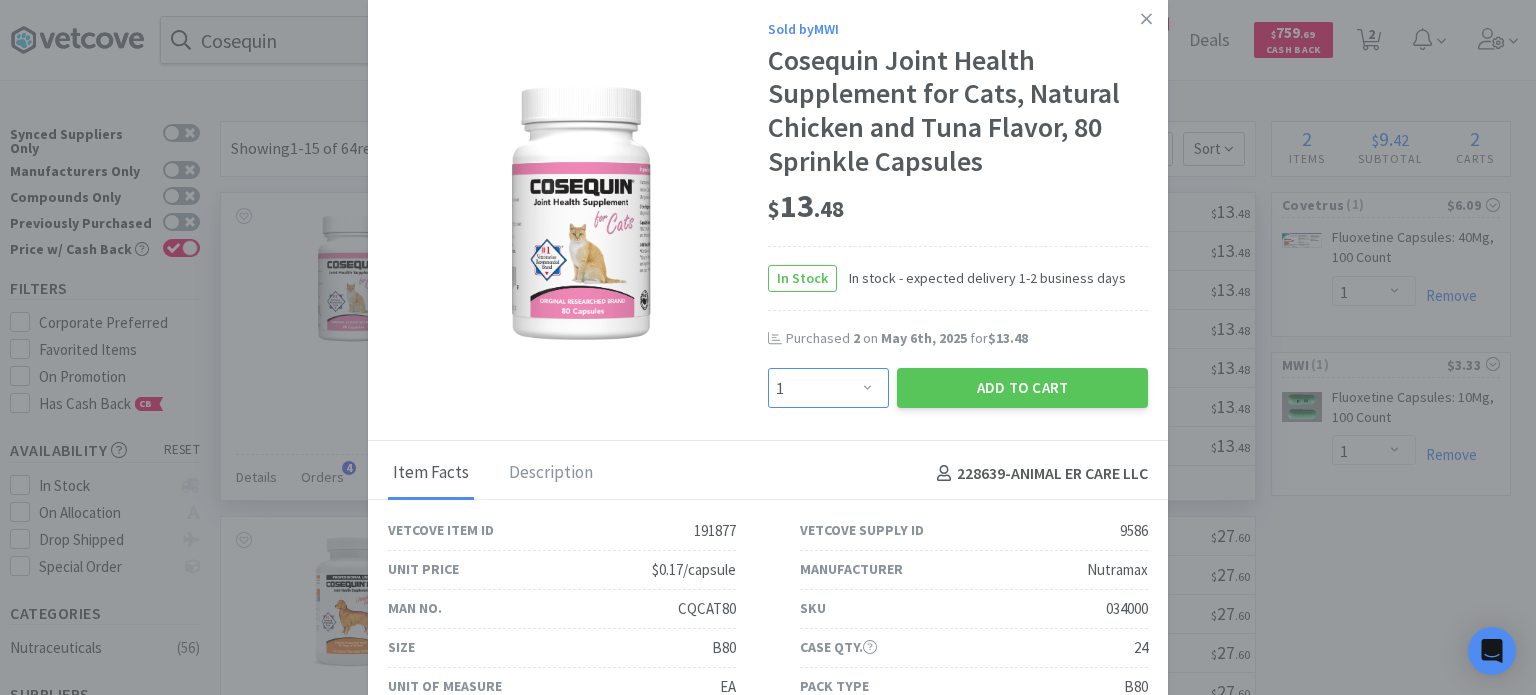 click on "Enter Quantity 1 2 3 4 5 6 7 8 9 10 11 12 13 14 15 16 17 18 19 20 Enter Quantity" at bounding box center [828, 388] 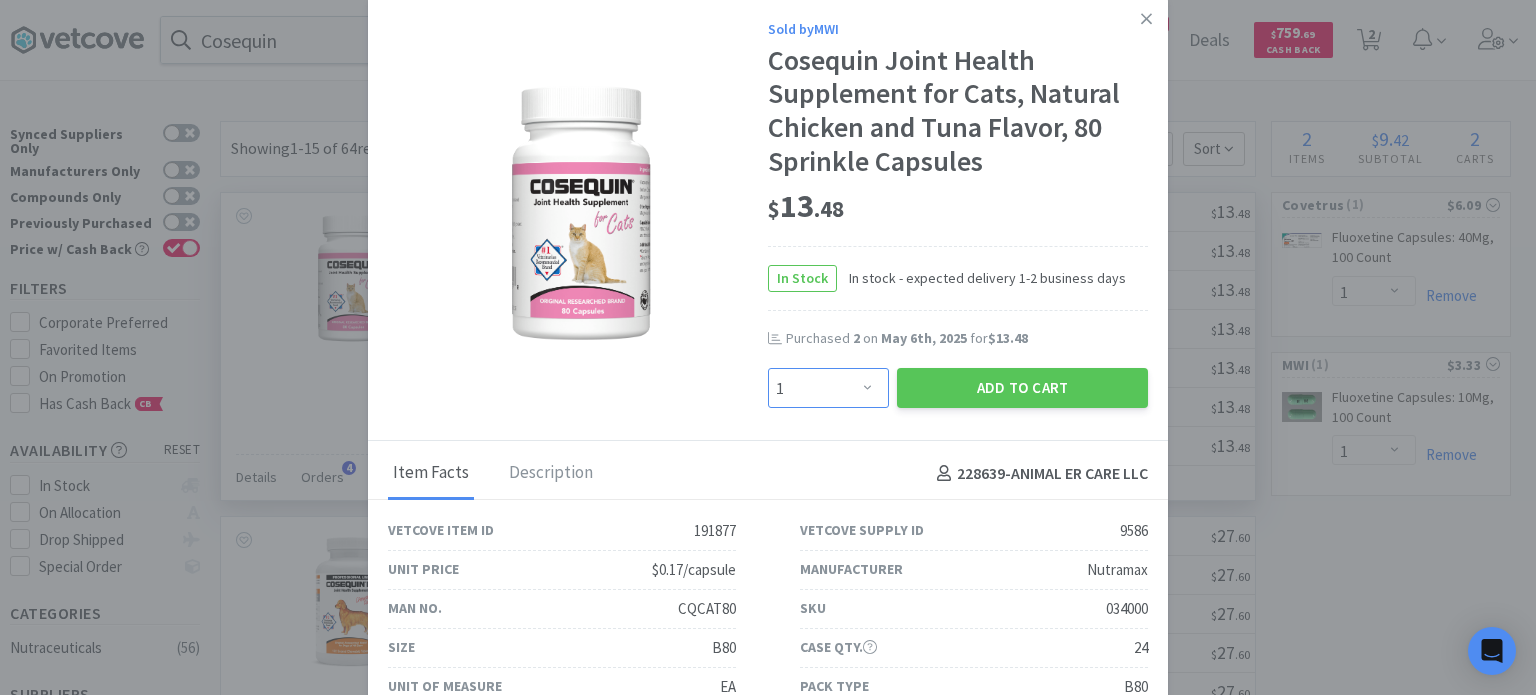 select on "2" 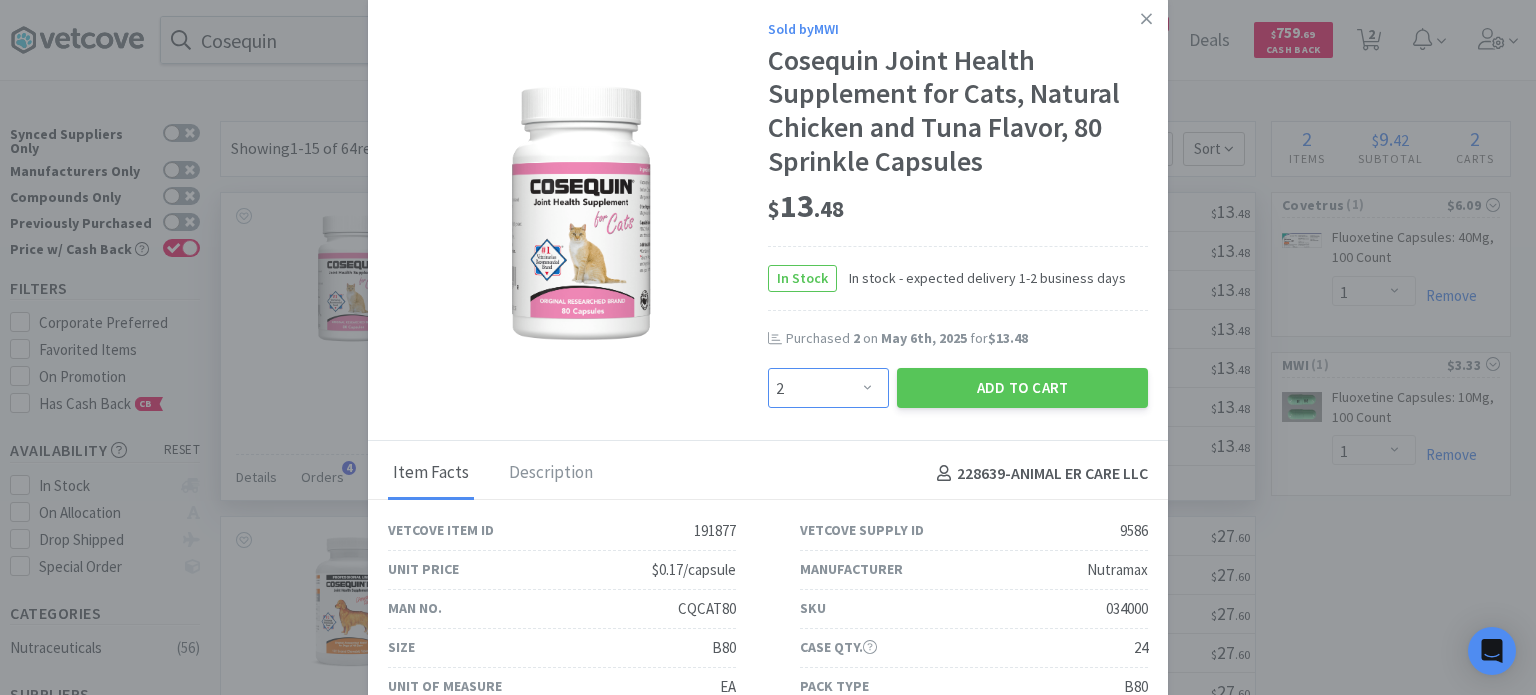 click on "Enter Quantity 1 2 3 4 5 6 7 8 9 10 11 12 13 14 15 16 17 18 19 20 Enter Quantity" at bounding box center [828, 388] 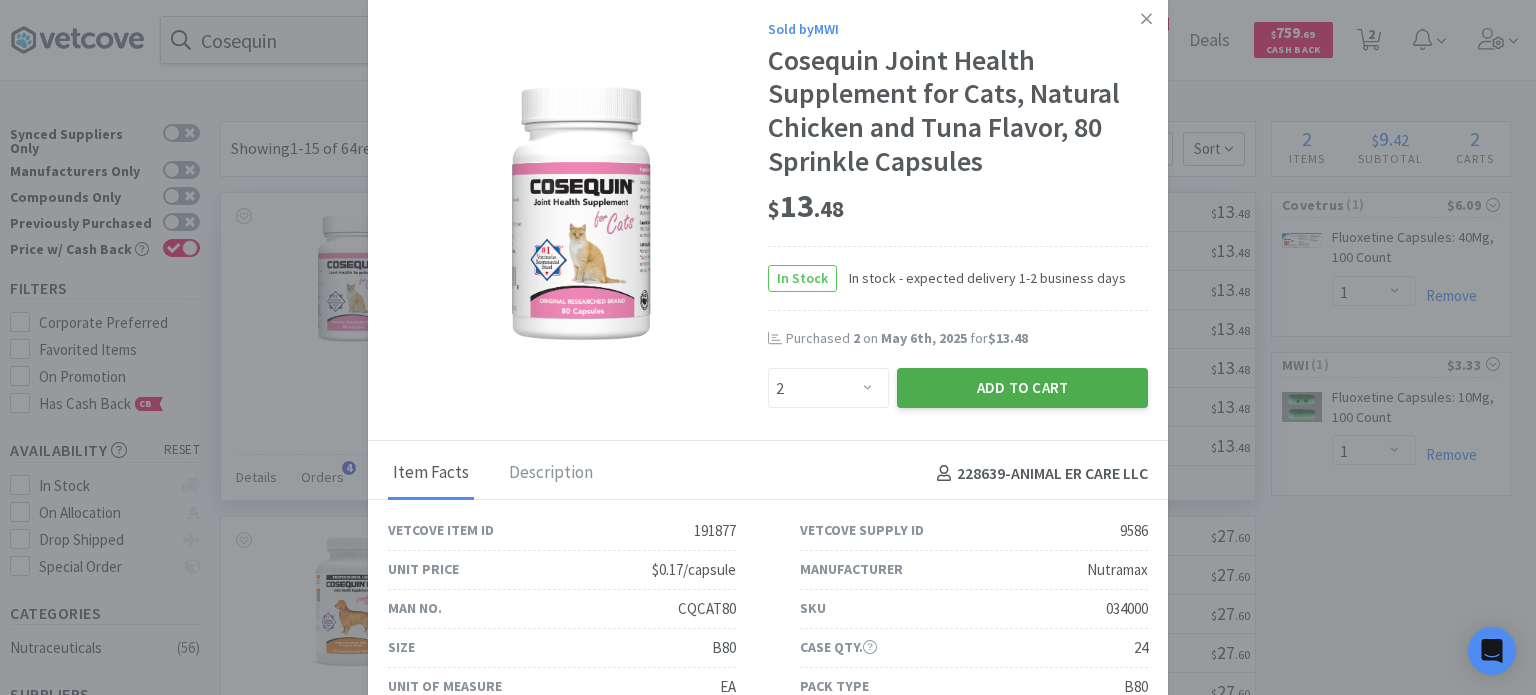 click on "Add to Cart" at bounding box center [1022, 388] 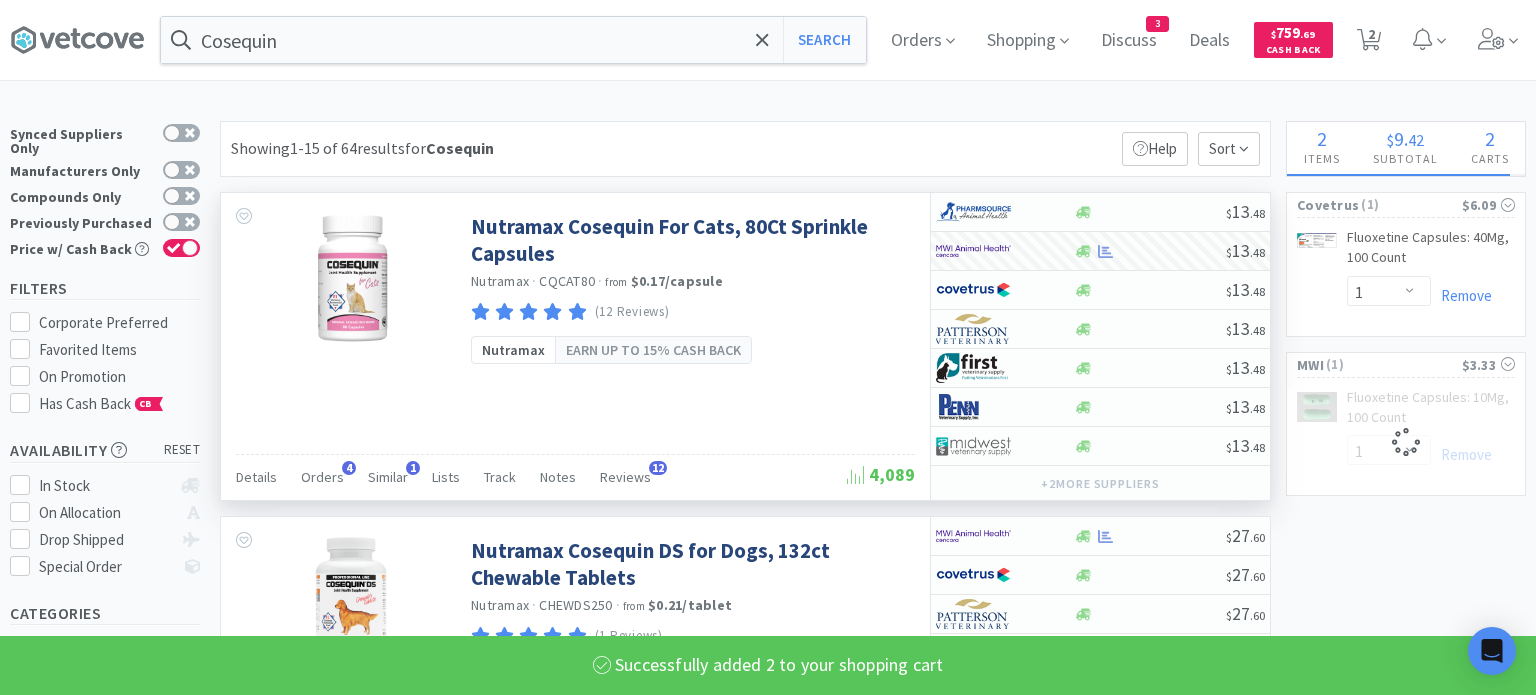 select on "2" 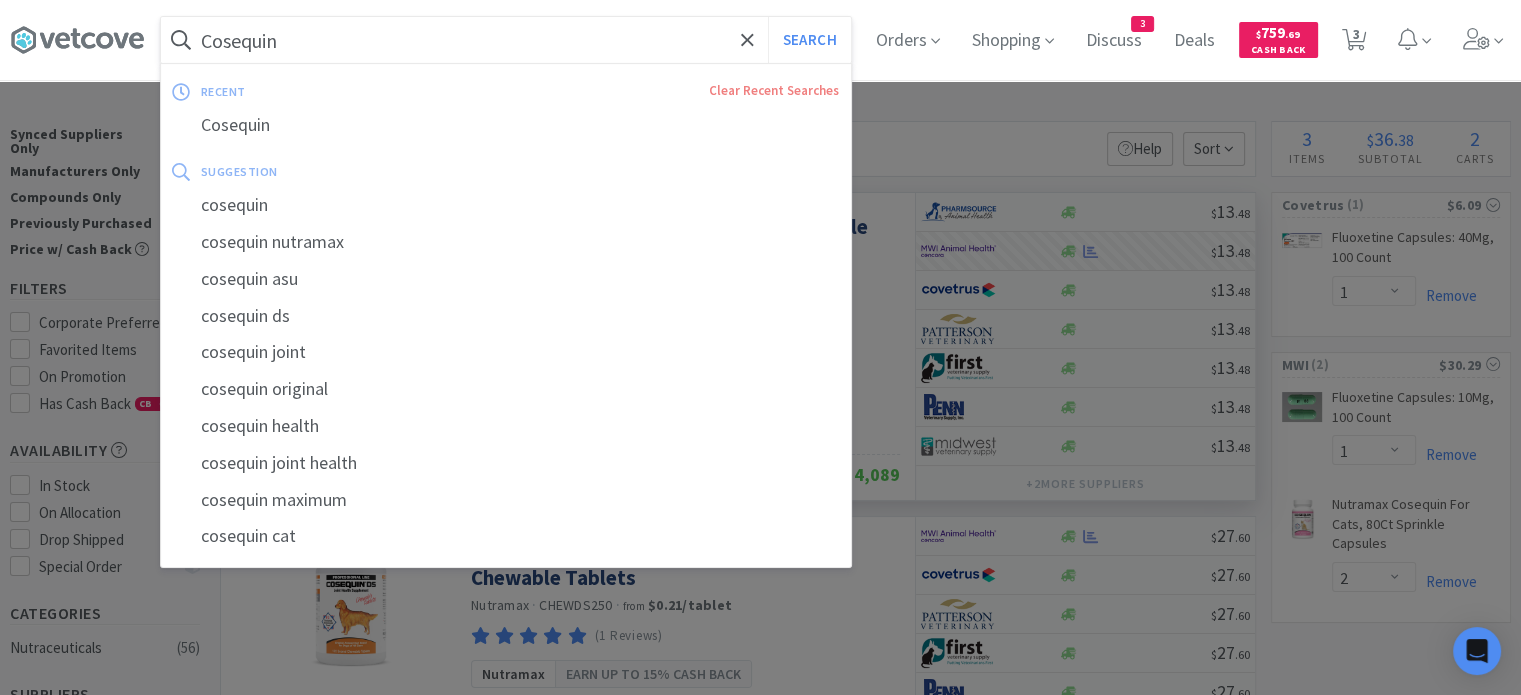 drag, startPoint x: 568, startPoint y: 45, endPoint x: 556, endPoint y: 70, distance: 27.730848 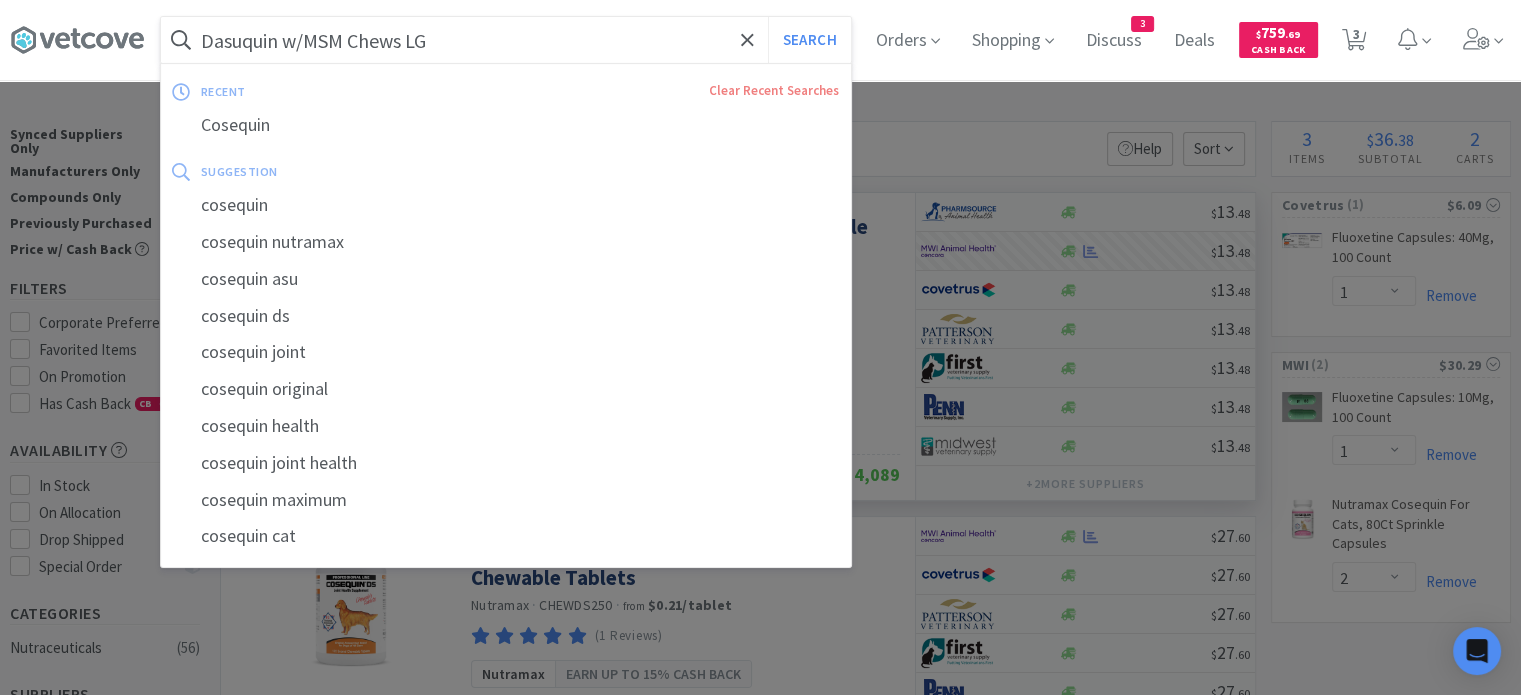 type on "Dasuquin w/MSM Chews LG" 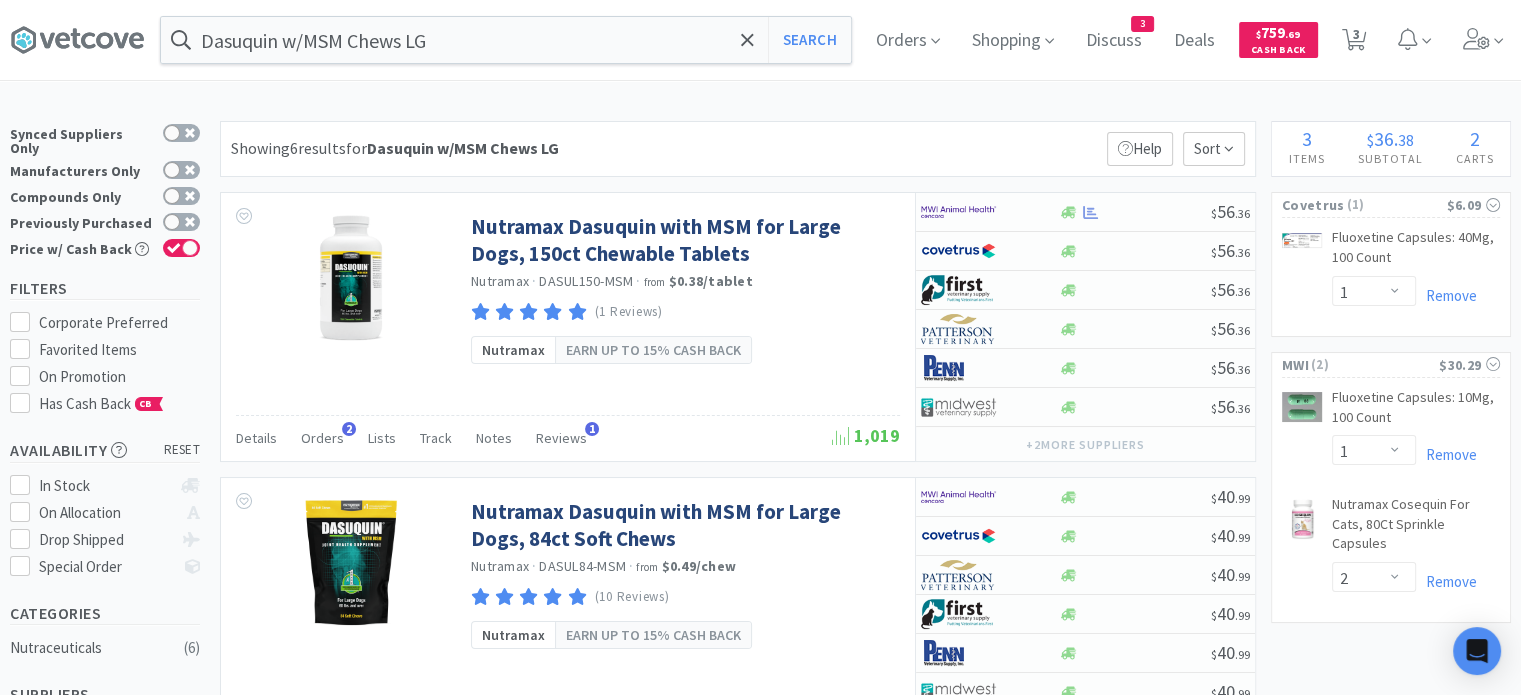 click on "Showing 6 results for Dasuquin w/MSM Chews LG Filters Help Sort" at bounding box center (738, 149) 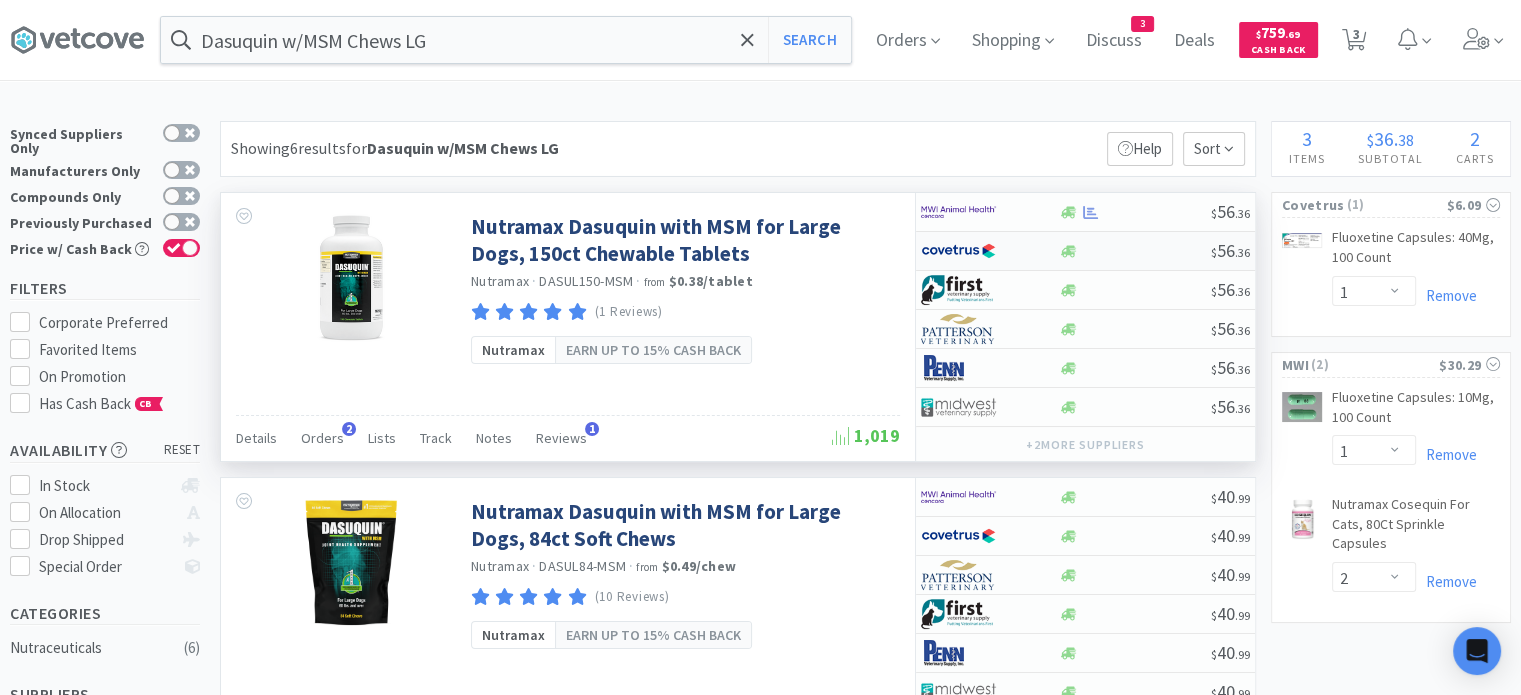click at bounding box center [1134, 251] 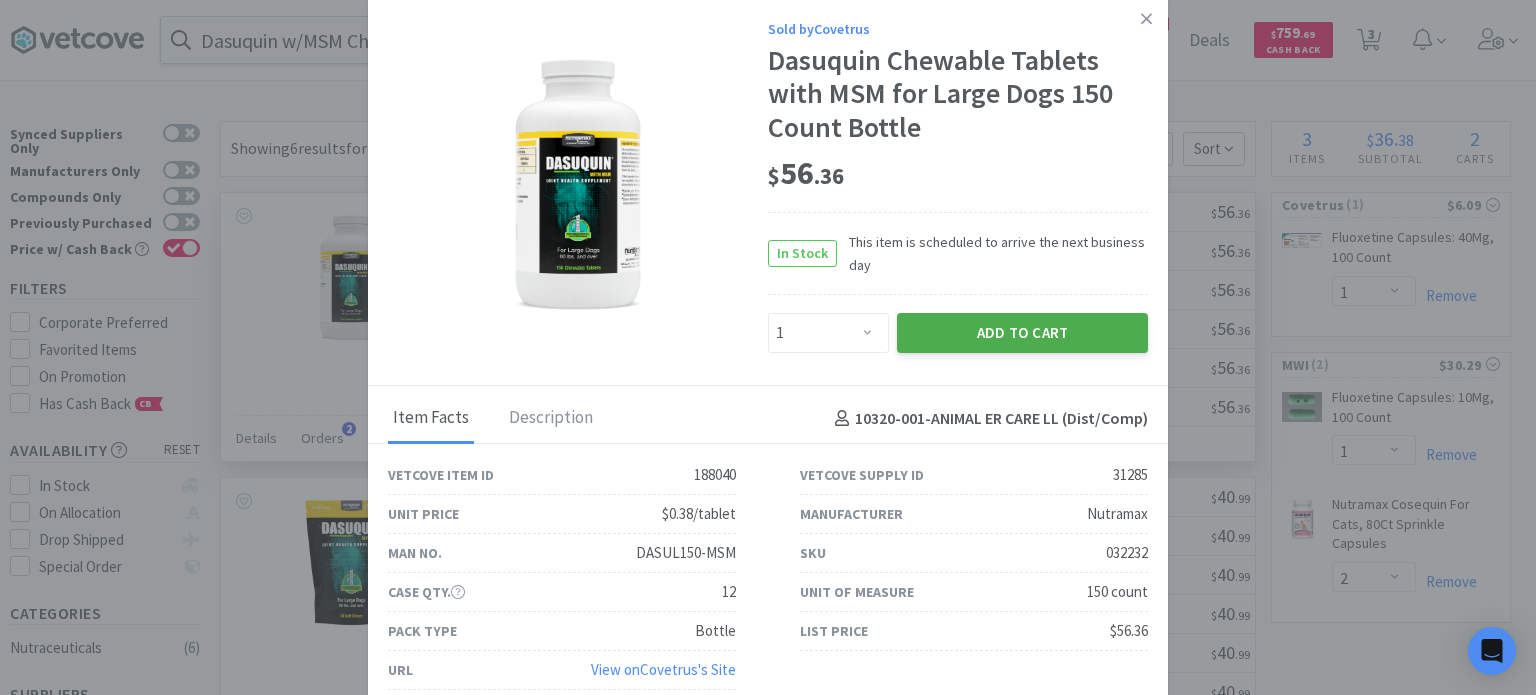 click on "Add to Cart" at bounding box center (1022, 333) 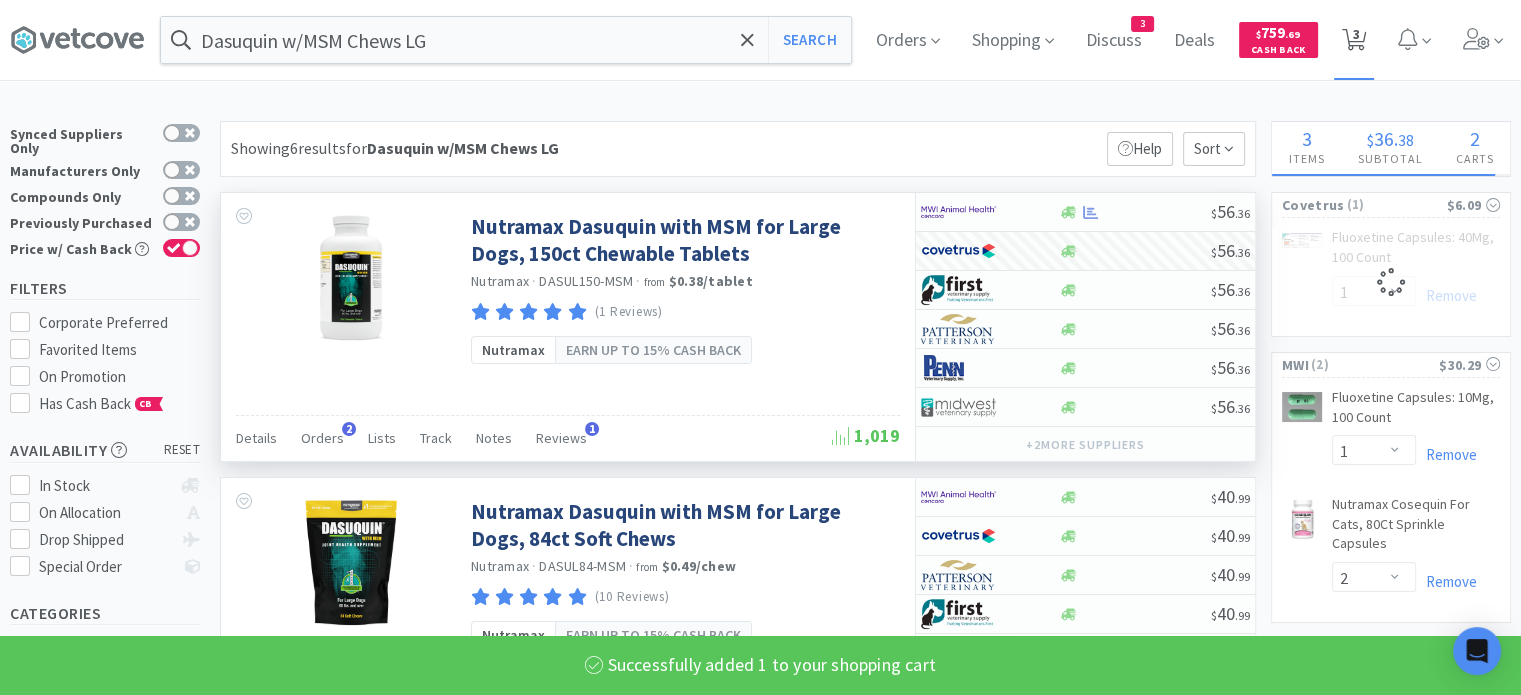 select on "1" 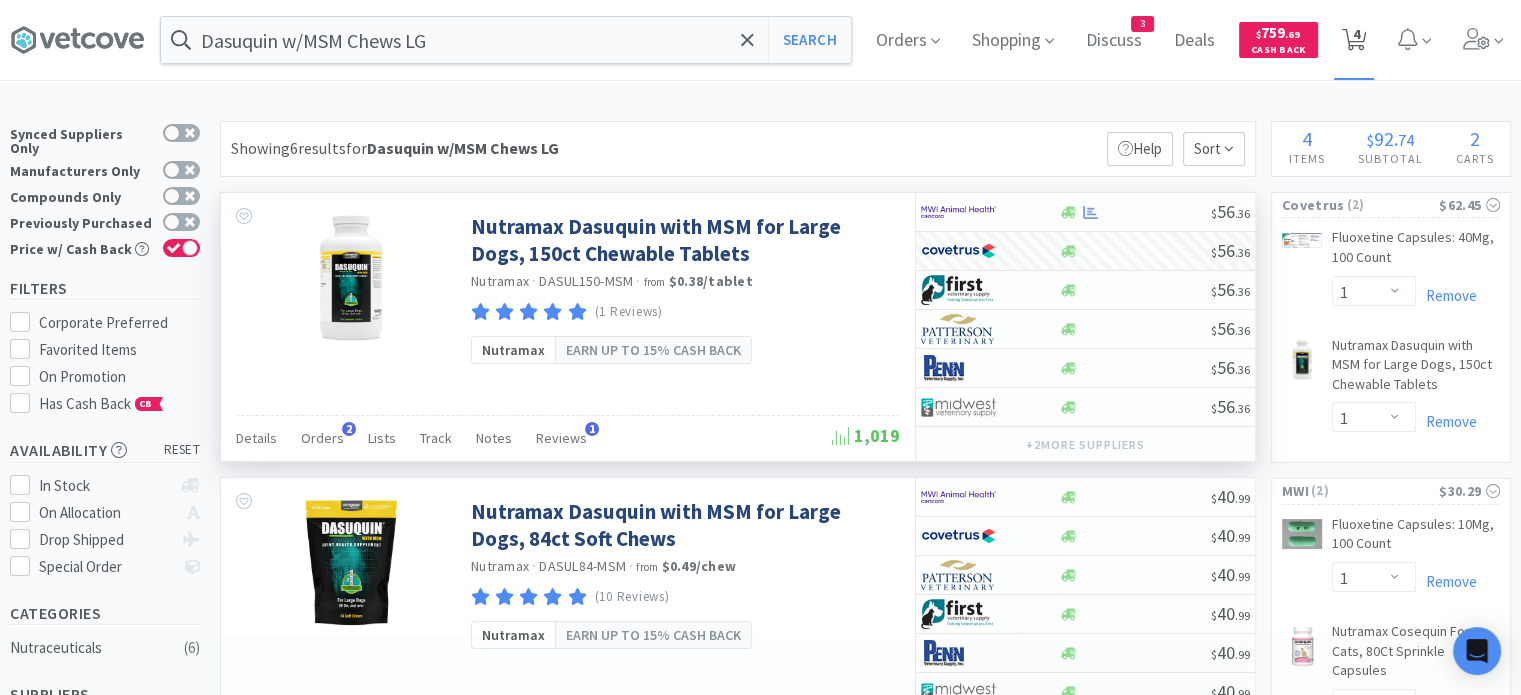 click on "4" at bounding box center [1356, 34] 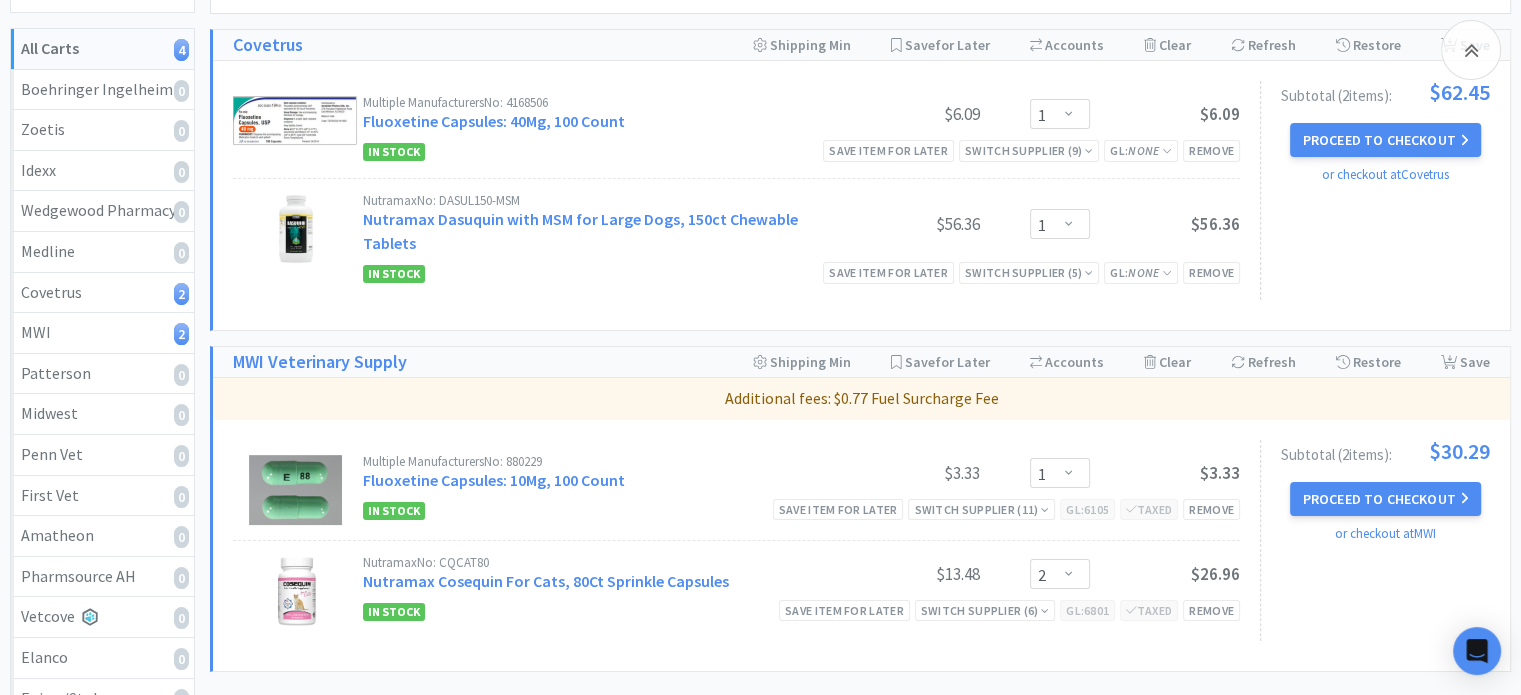 scroll, scrollTop: 200, scrollLeft: 0, axis: vertical 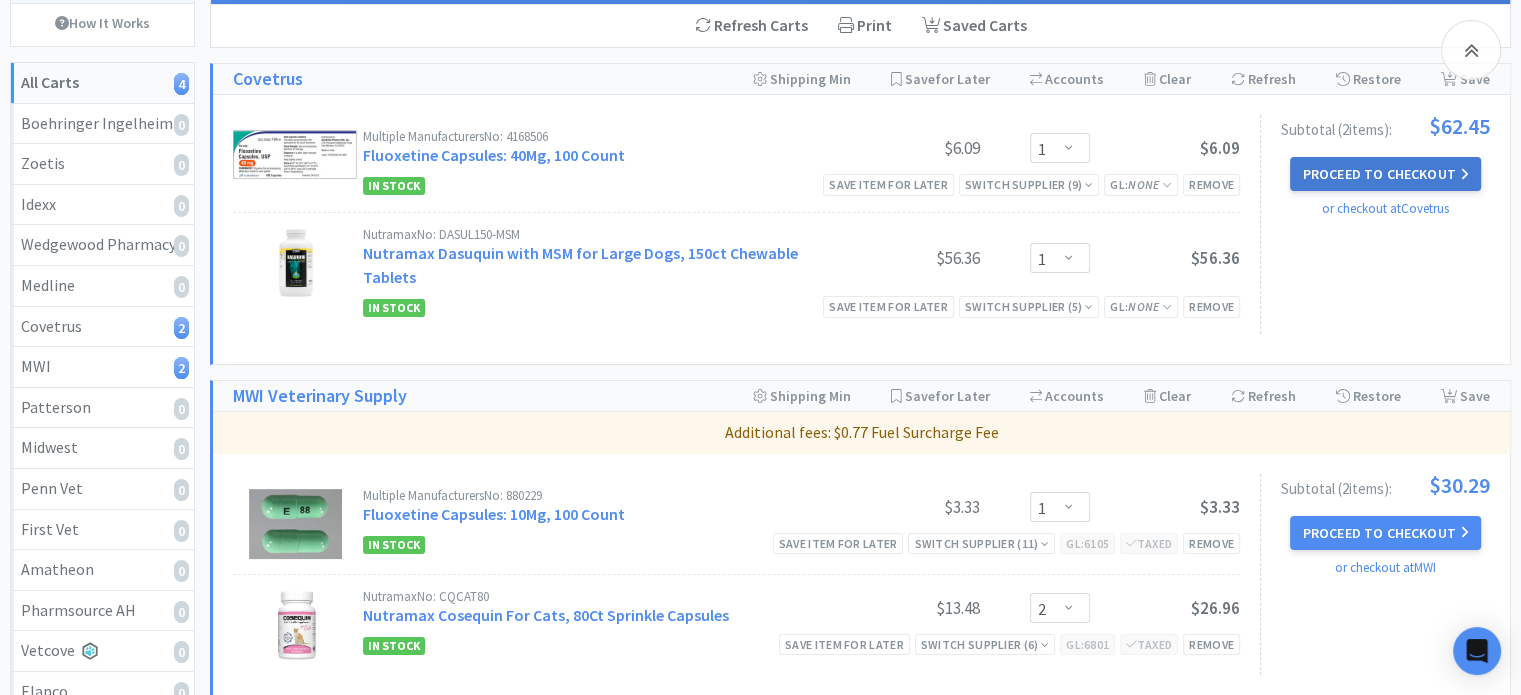 click on "Proceed to Checkout" at bounding box center [1385, 174] 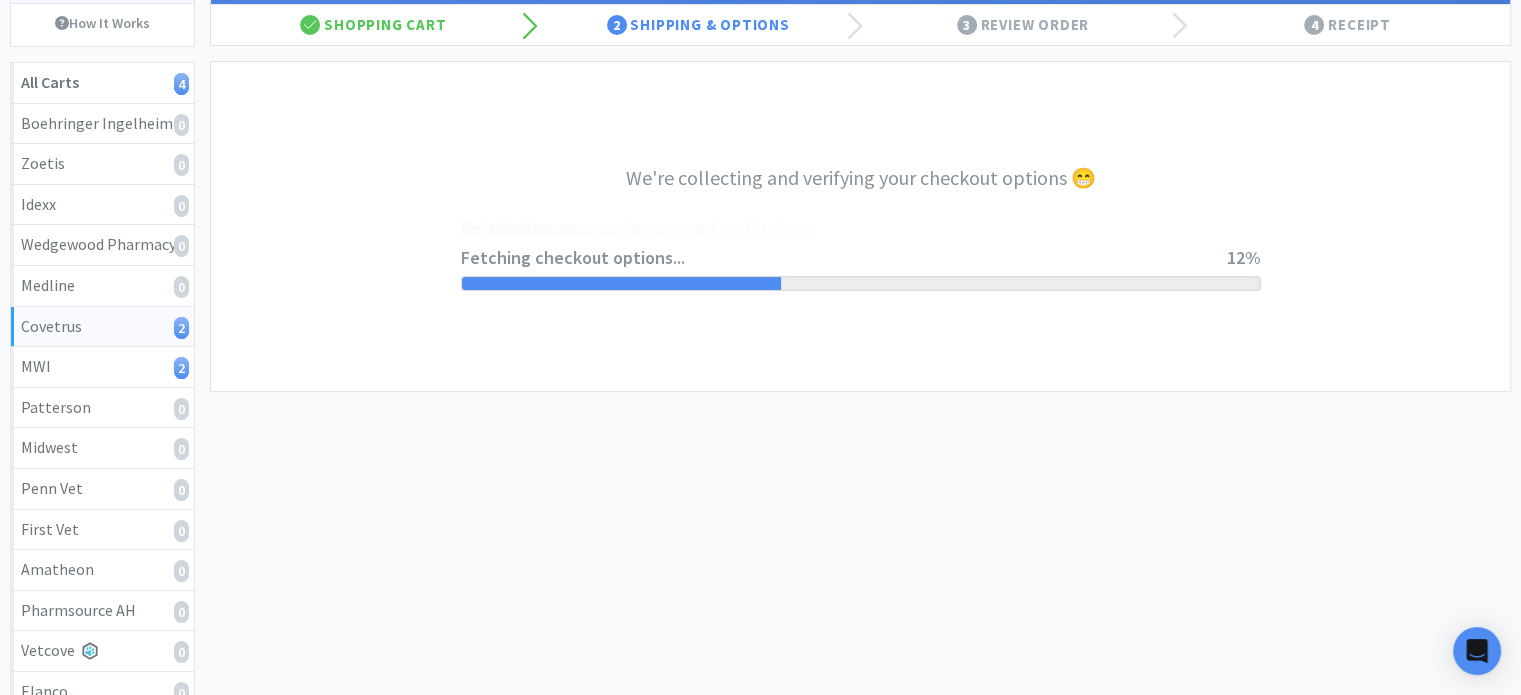 scroll, scrollTop: 0, scrollLeft: 0, axis: both 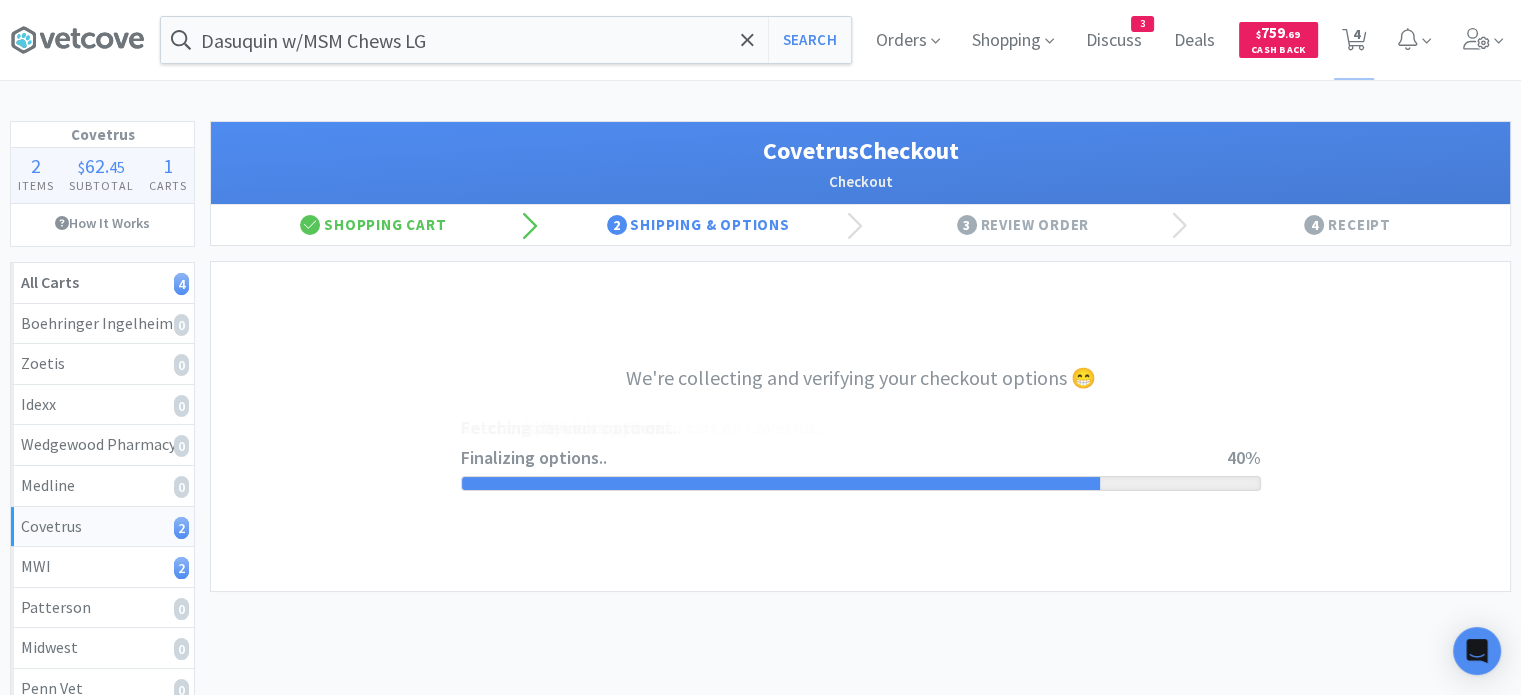 select on "ACCOUNT" 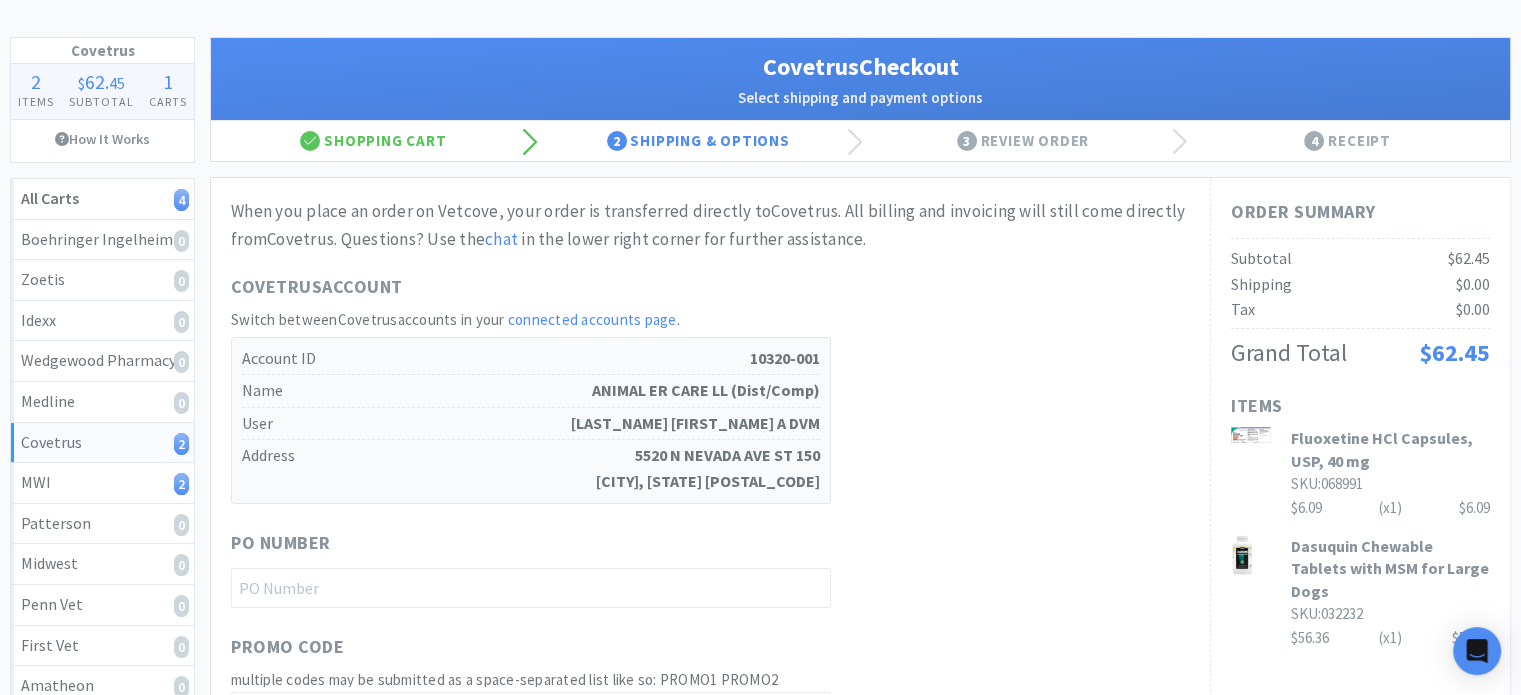 scroll, scrollTop: 300, scrollLeft: 0, axis: vertical 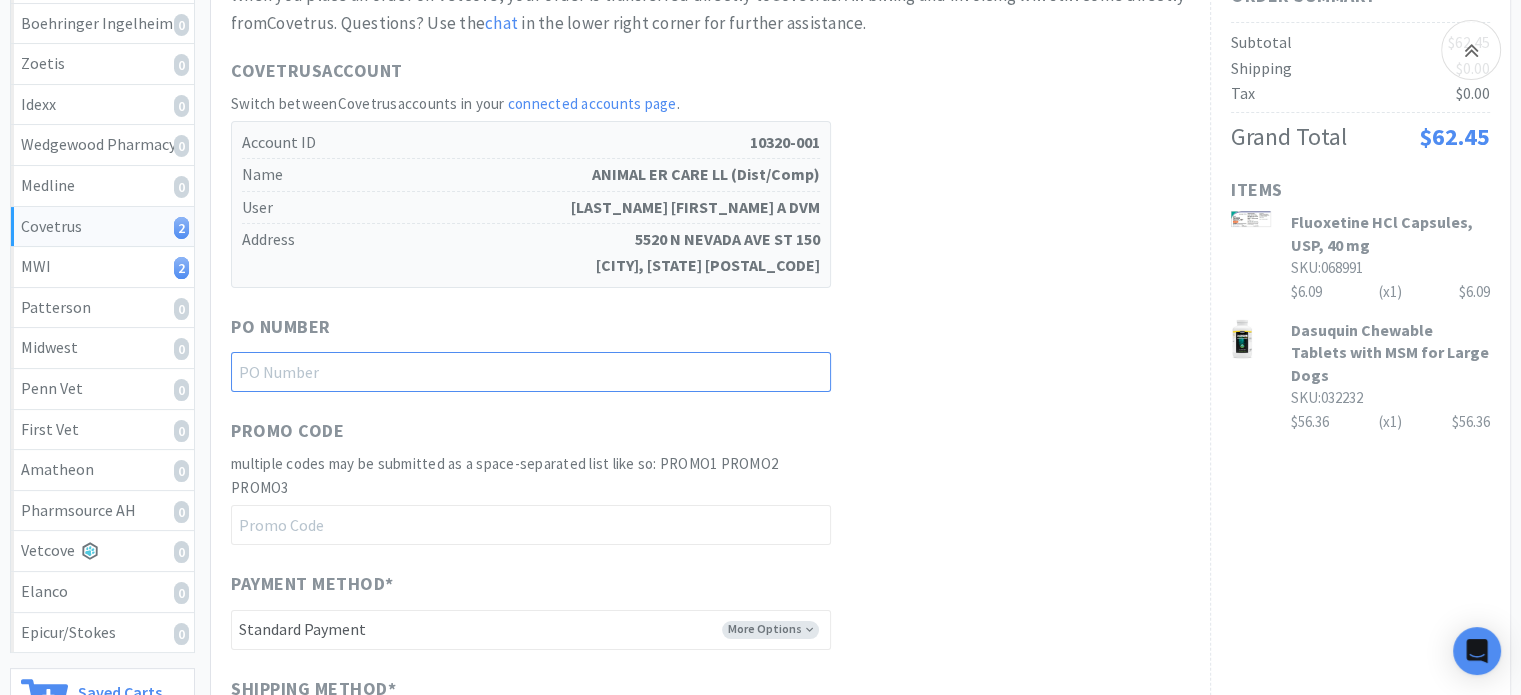 click at bounding box center (531, 372) 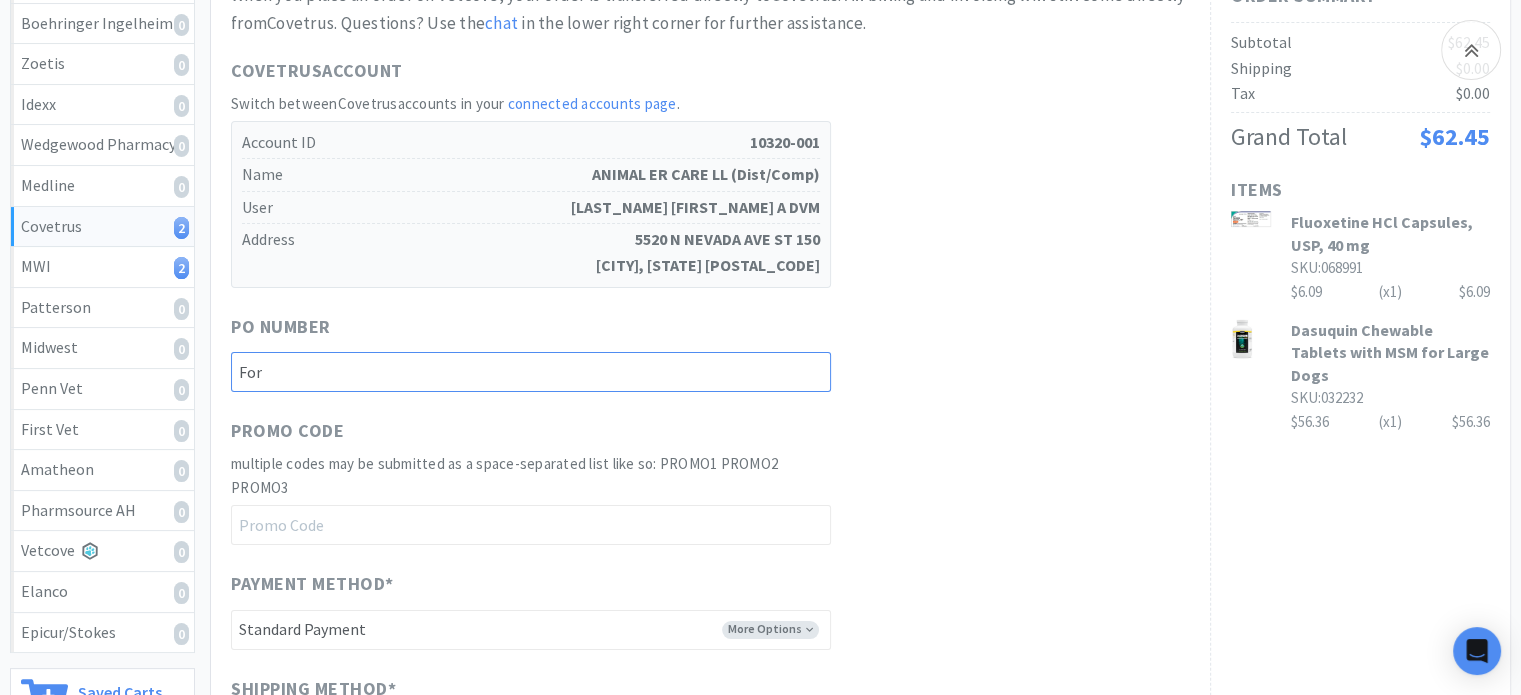 type on "For [PERSON_NAME]" 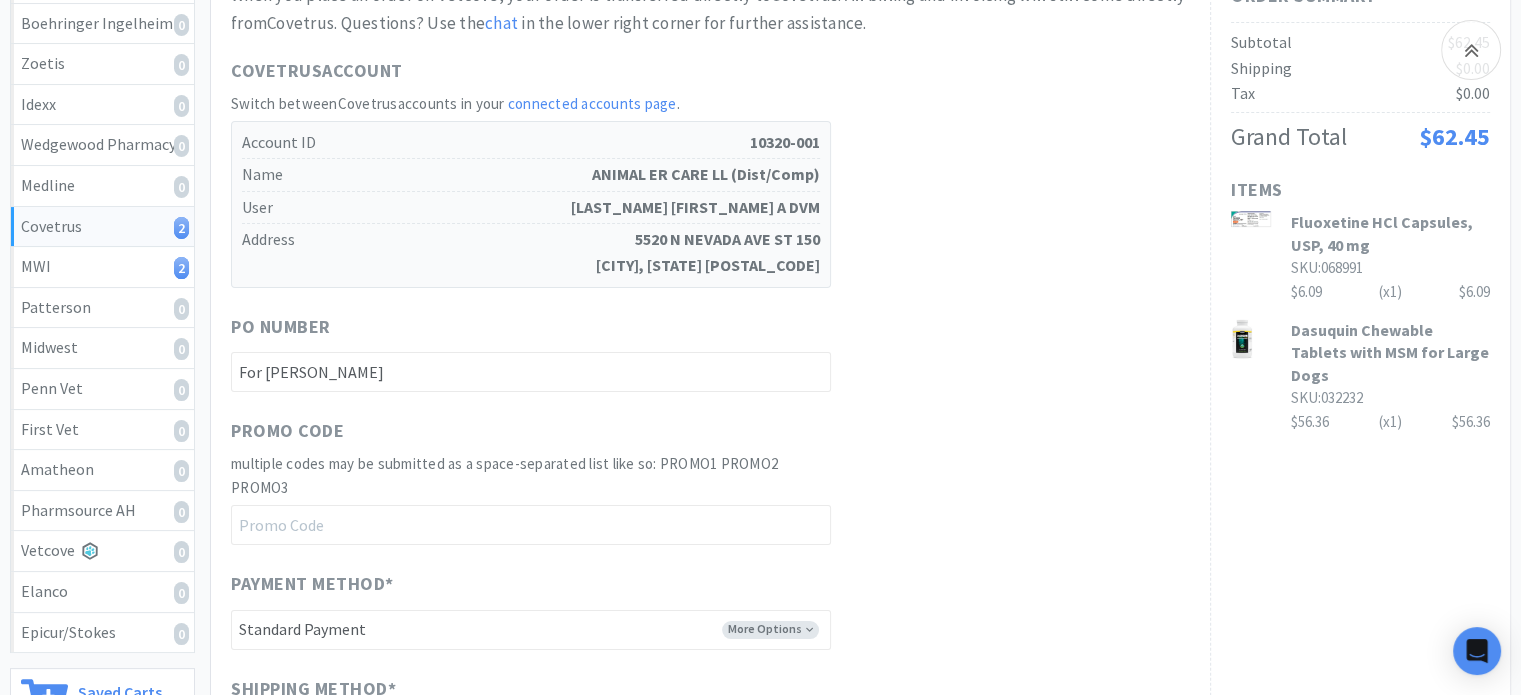 click on "Promo Code multiple codes may be submitted as a space-separated list like so: PROMO1 PROMO2 PROMO3" at bounding box center (710, 481) 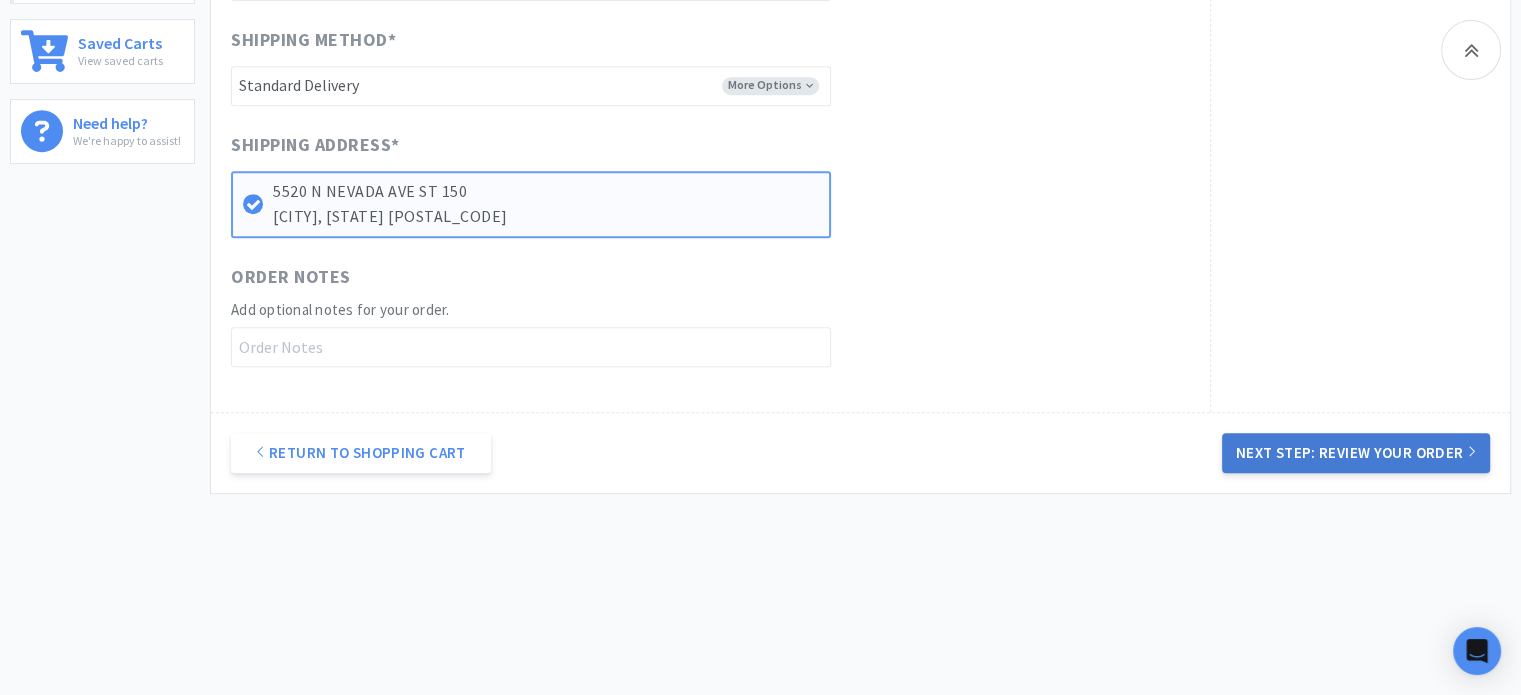 click on "Next Step: Review Your Order" at bounding box center [1356, 453] 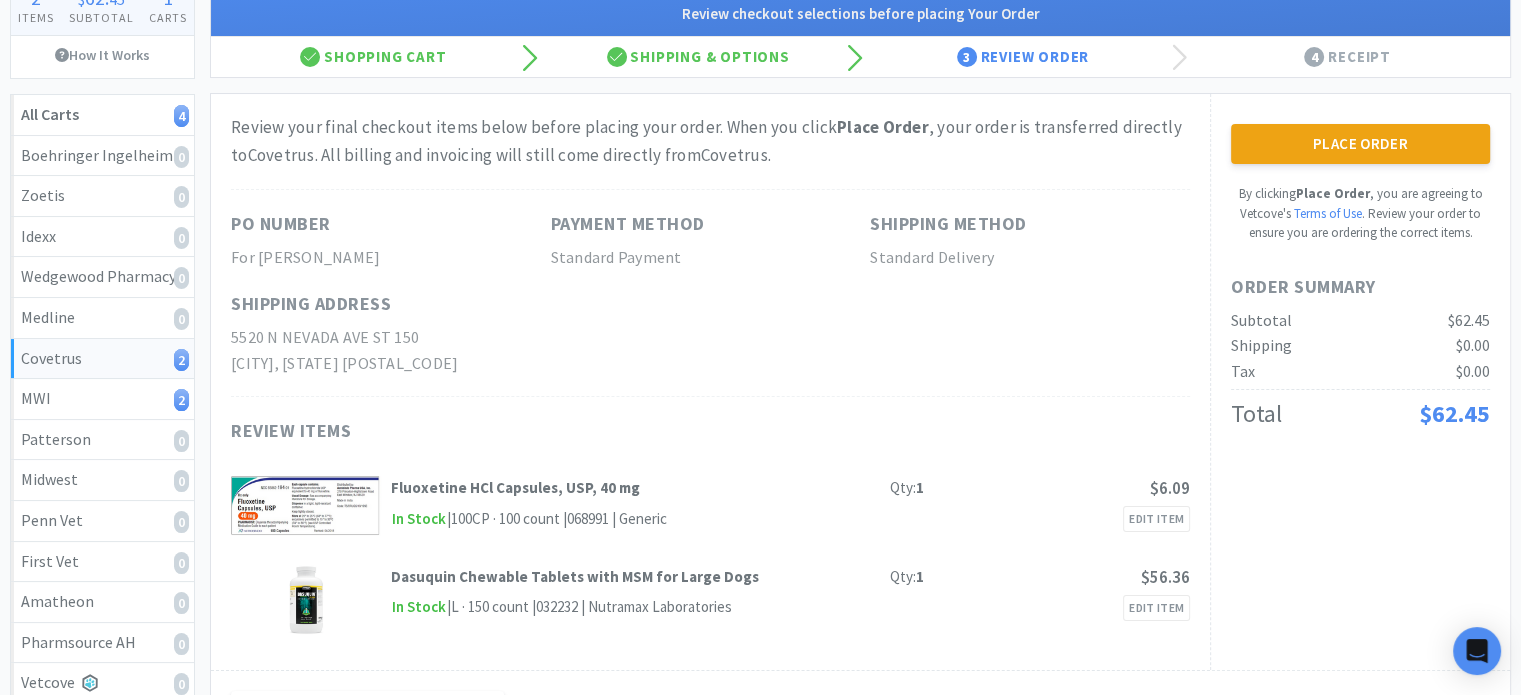 scroll, scrollTop: 200, scrollLeft: 0, axis: vertical 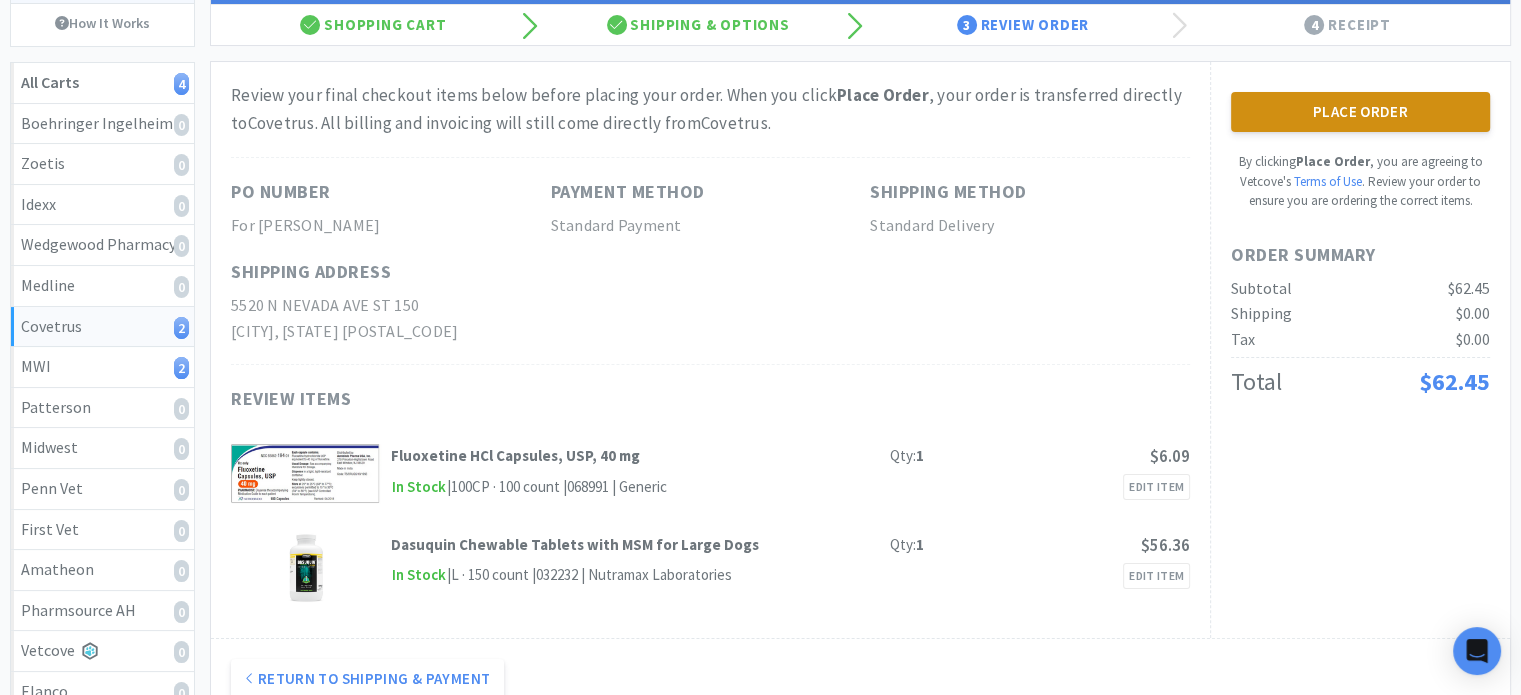 click on "Place Order" at bounding box center (1360, 112) 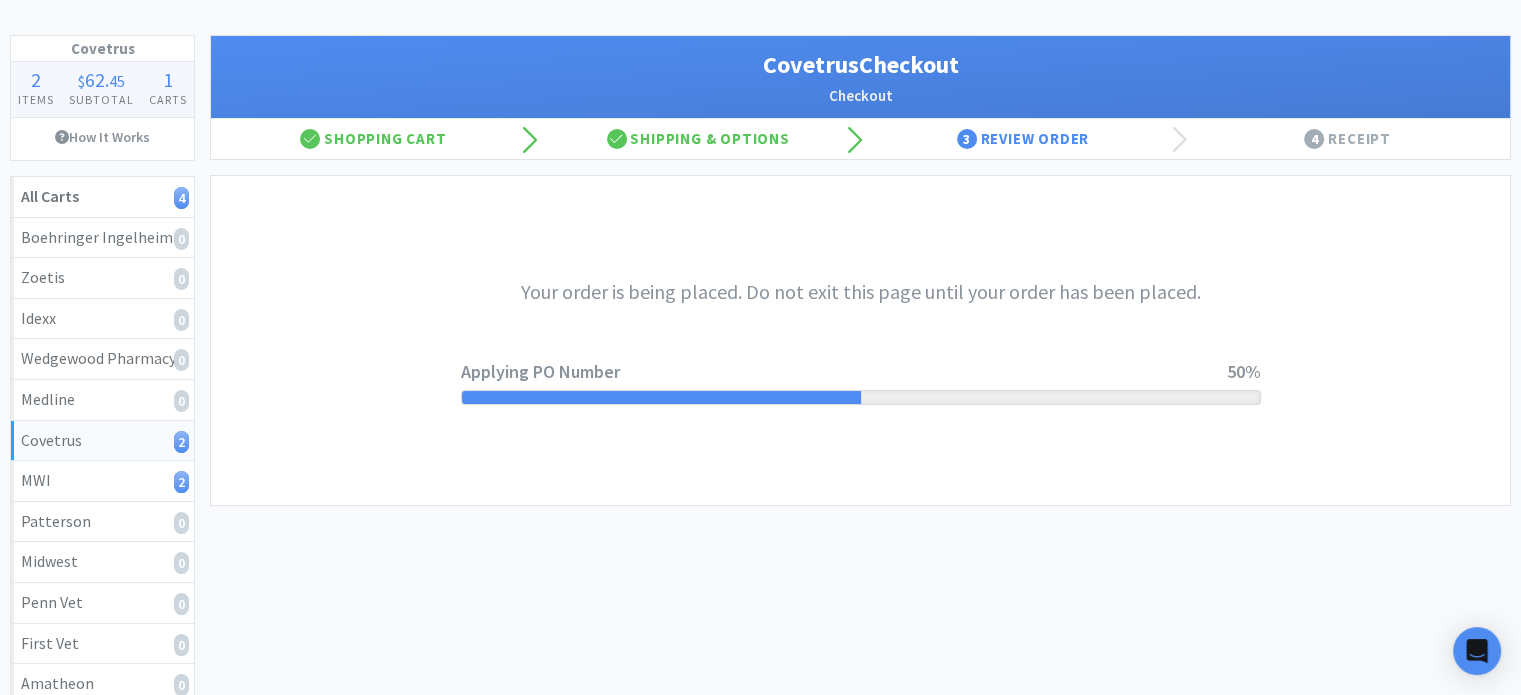 scroll, scrollTop: 0, scrollLeft: 0, axis: both 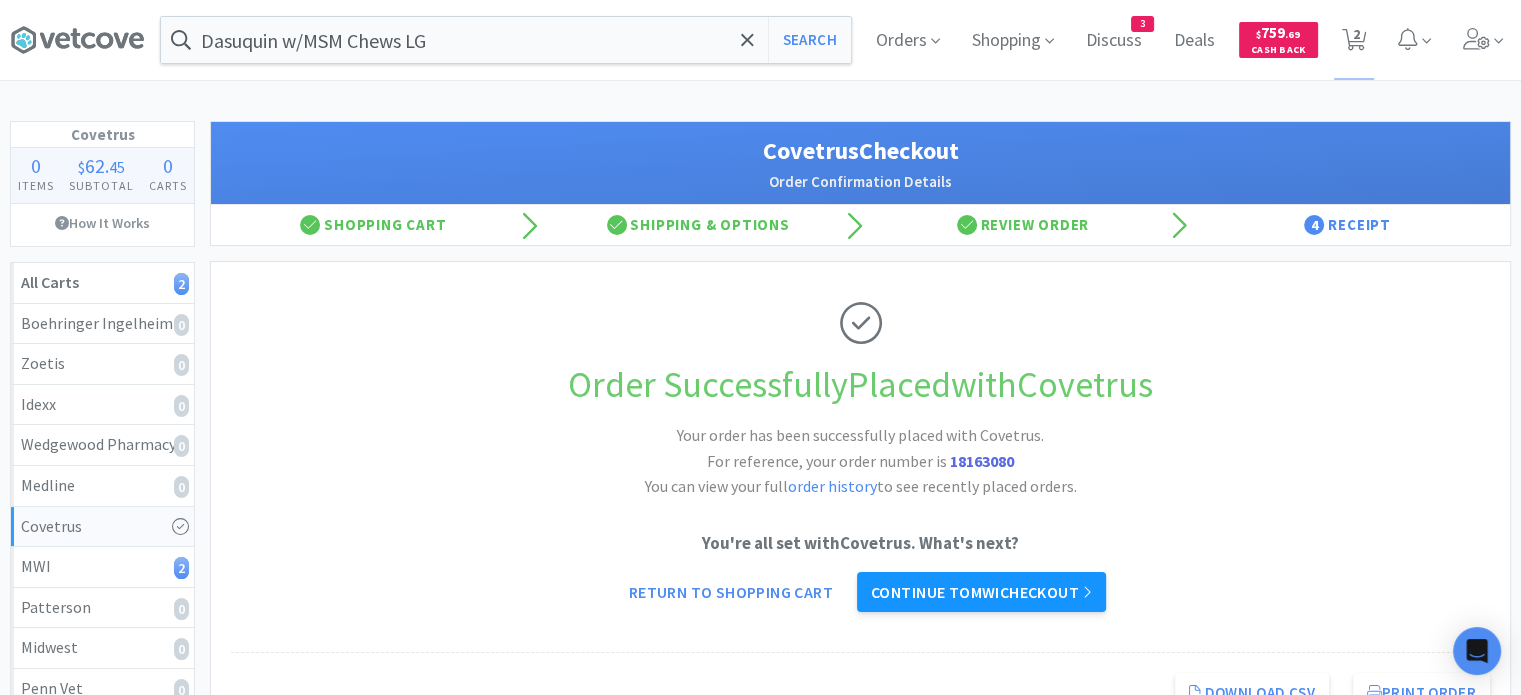 click on "Continue to  MWI  checkout" at bounding box center [981, 592] 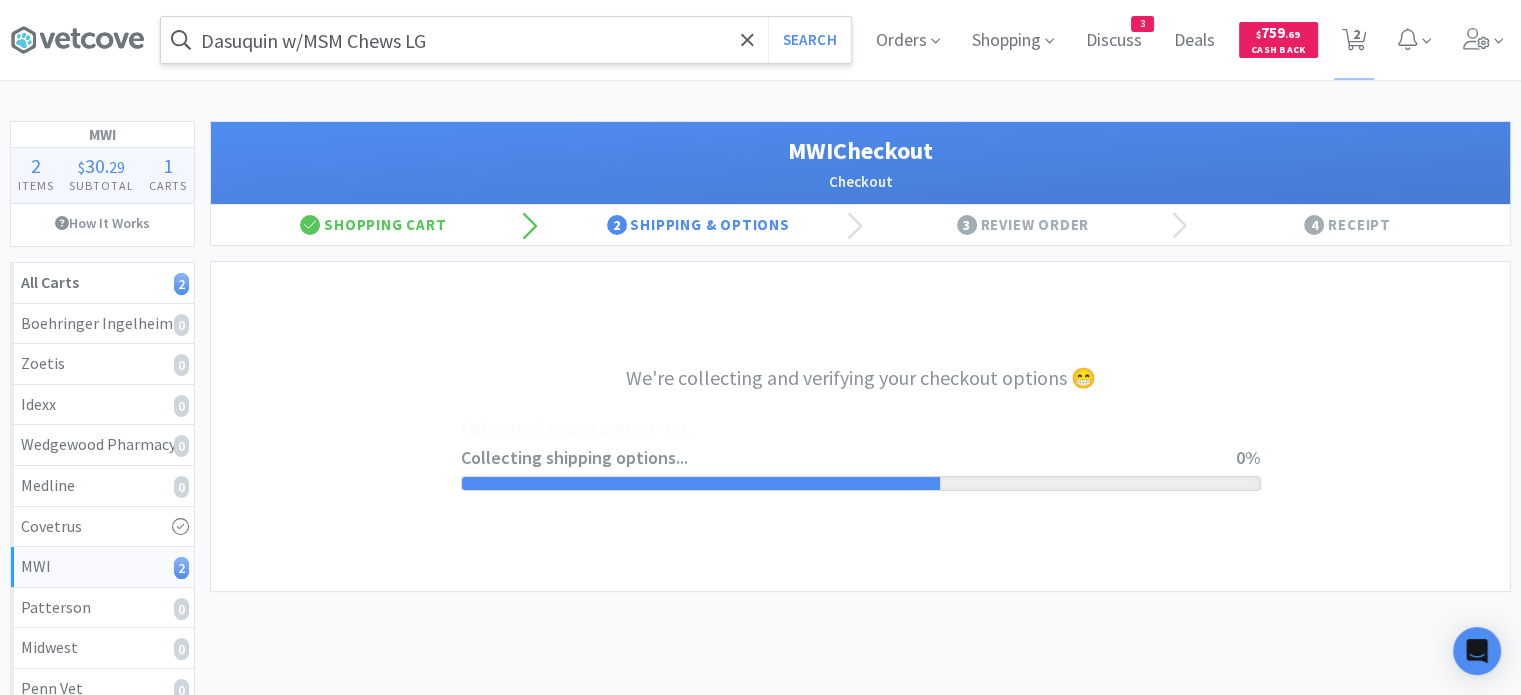 select on "STD_" 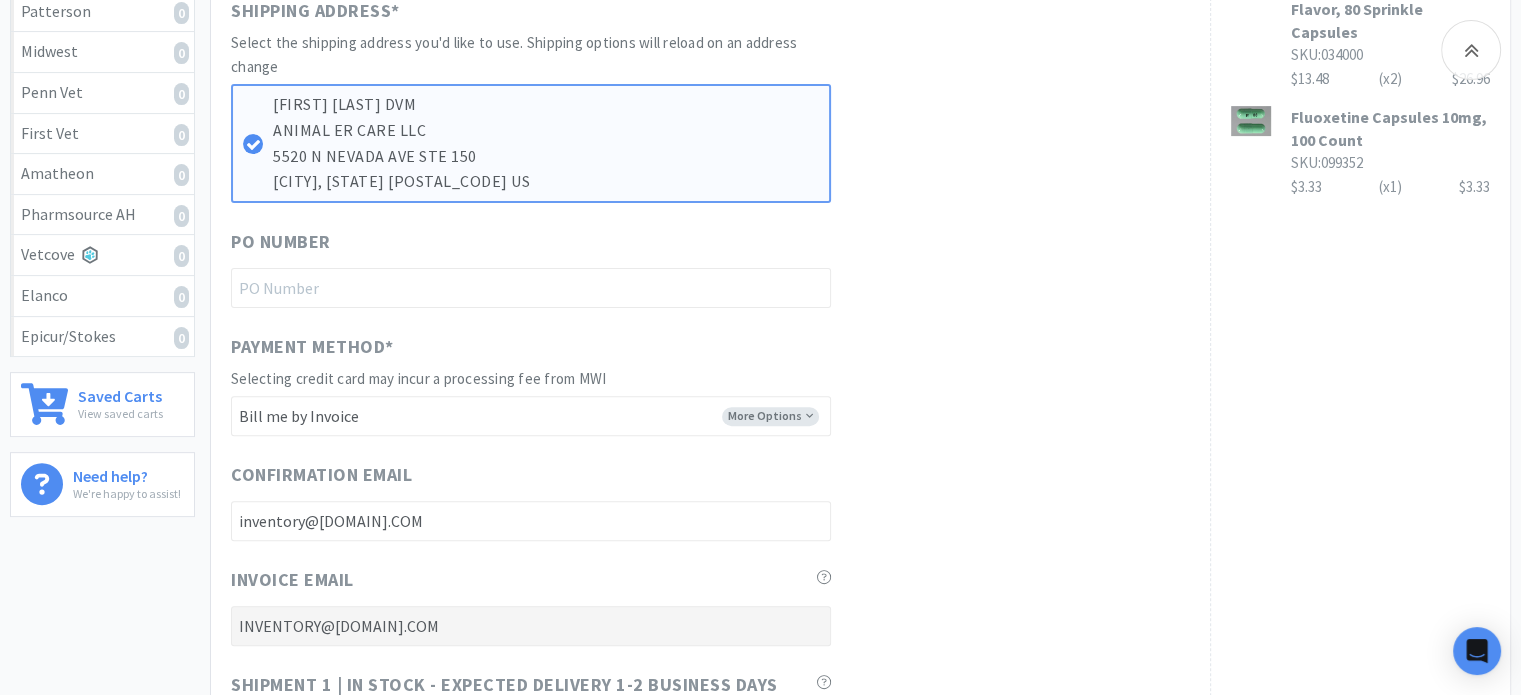 scroll, scrollTop: 600, scrollLeft: 0, axis: vertical 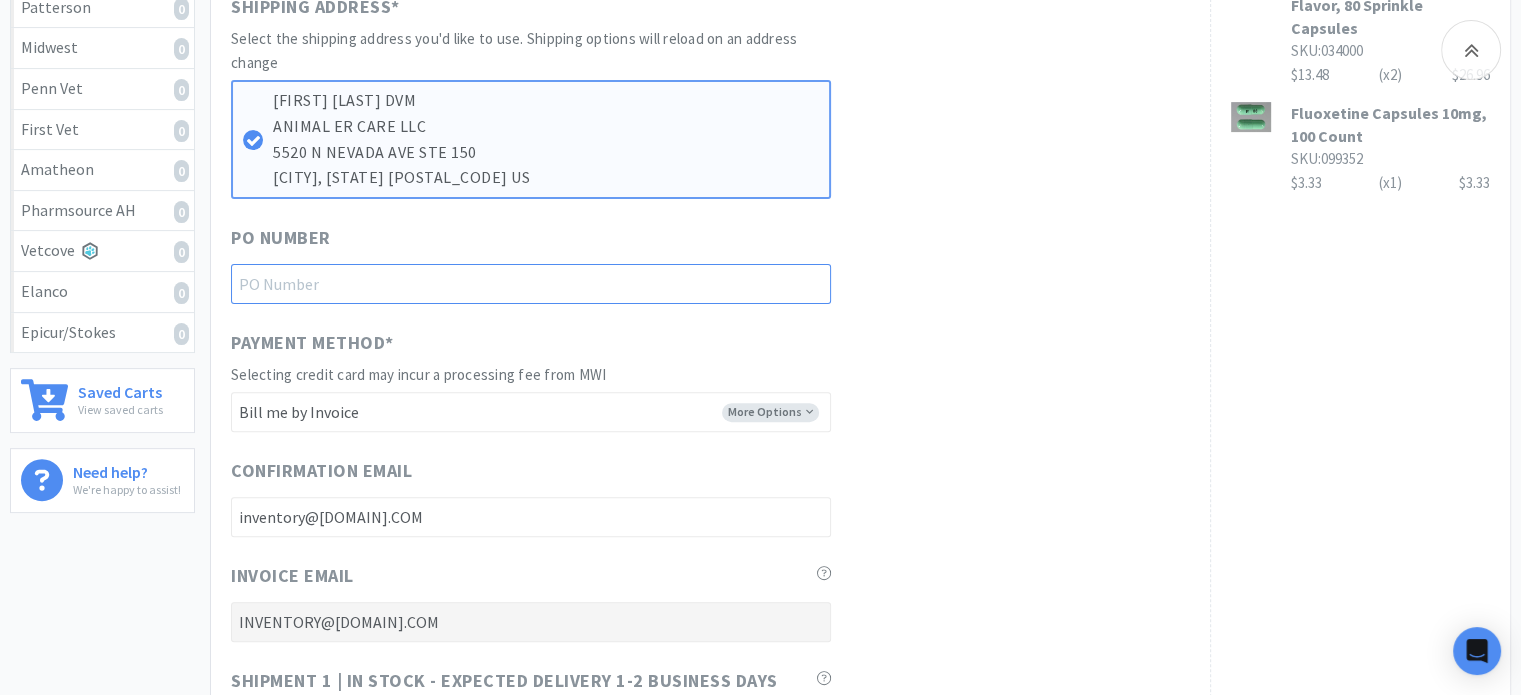 click at bounding box center (531, 284) 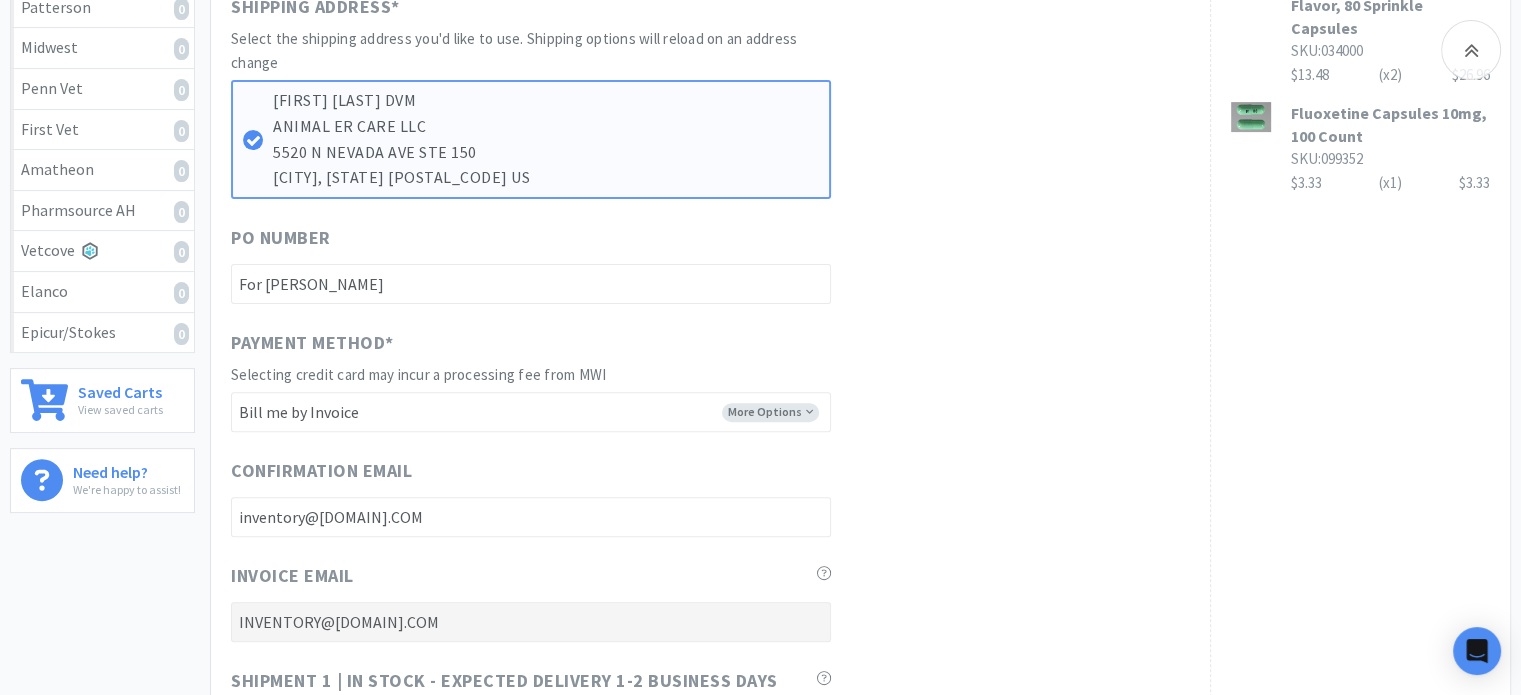 click on "Payment Method * Selecting credit card may incur a processing fee from MWI More Options -------- Bill me by Invoice MC ending in ***[CARD_LAST_4] Exp: [DATE]" at bounding box center (710, 381) 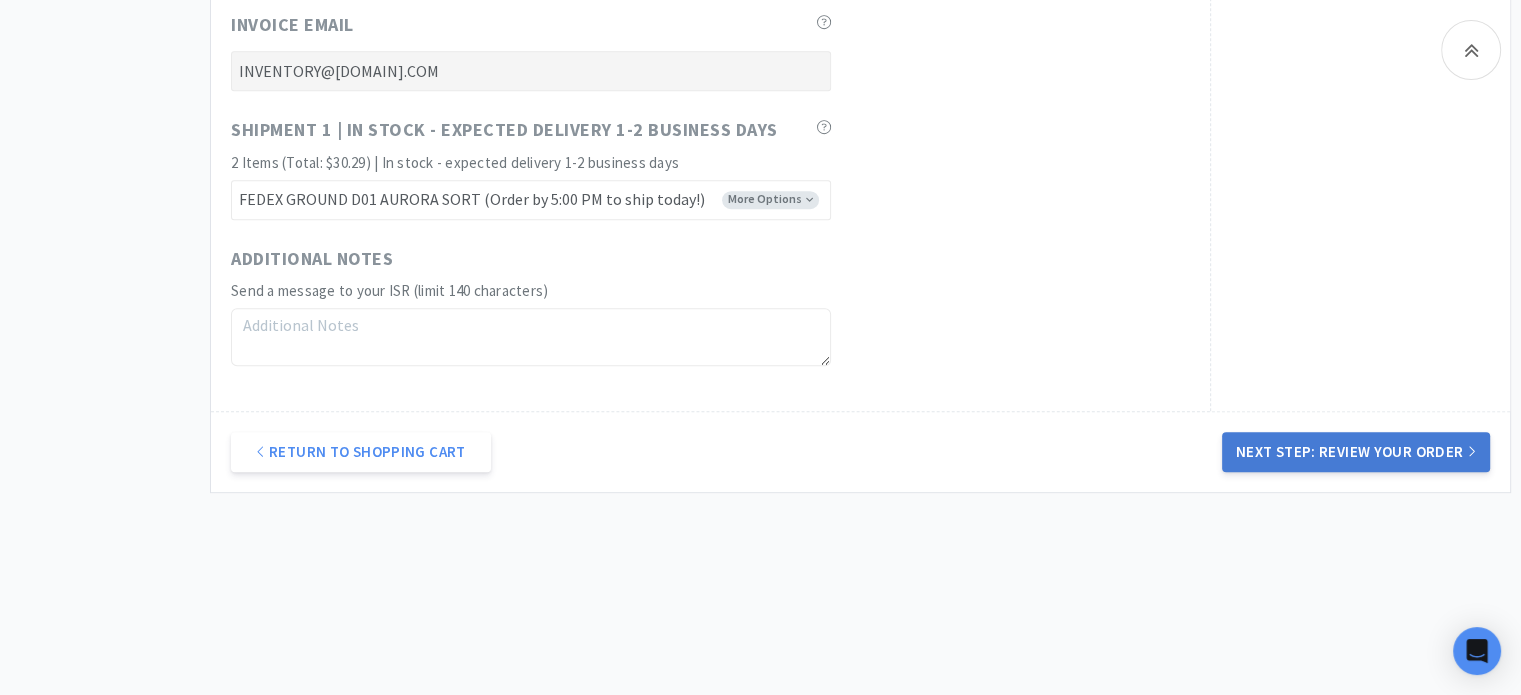 click on "Next Step: Review Your Order" at bounding box center [1356, 452] 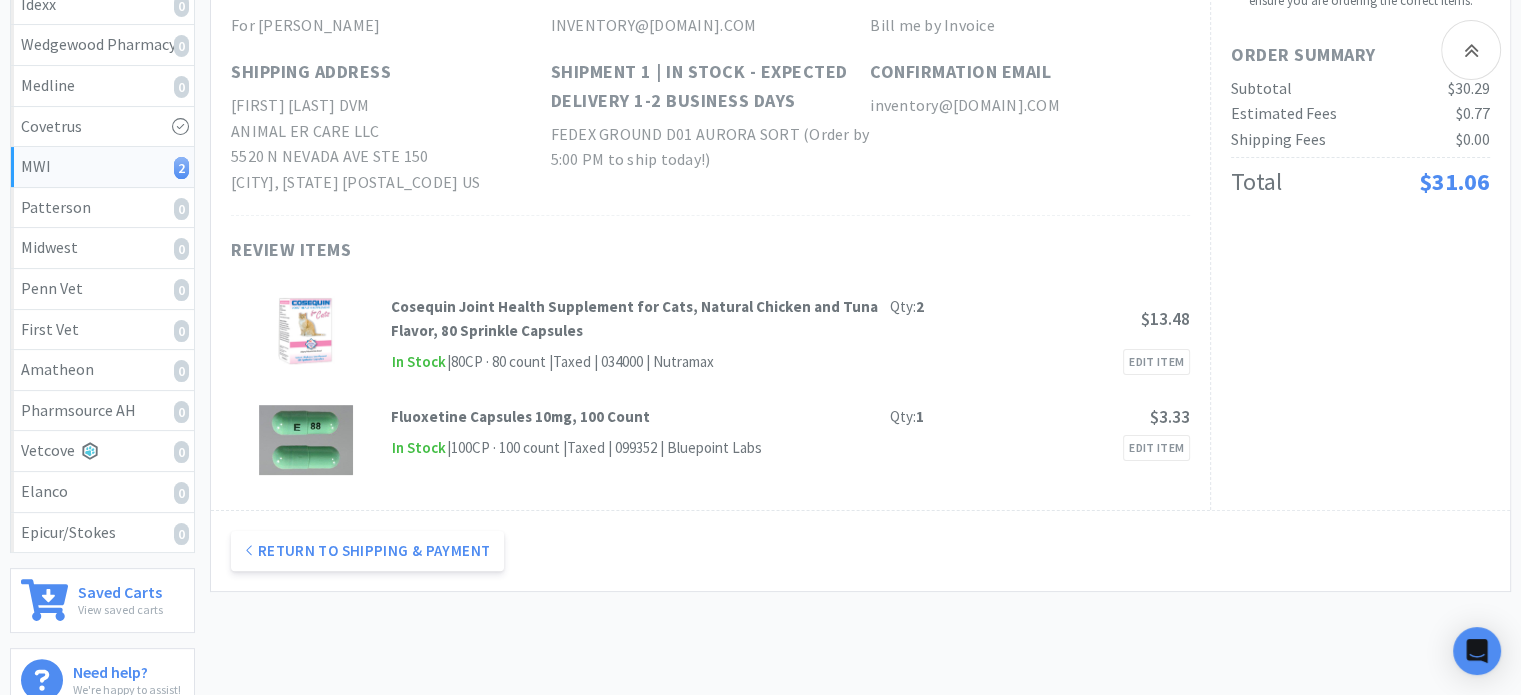 scroll, scrollTop: 0, scrollLeft: 0, axis: both 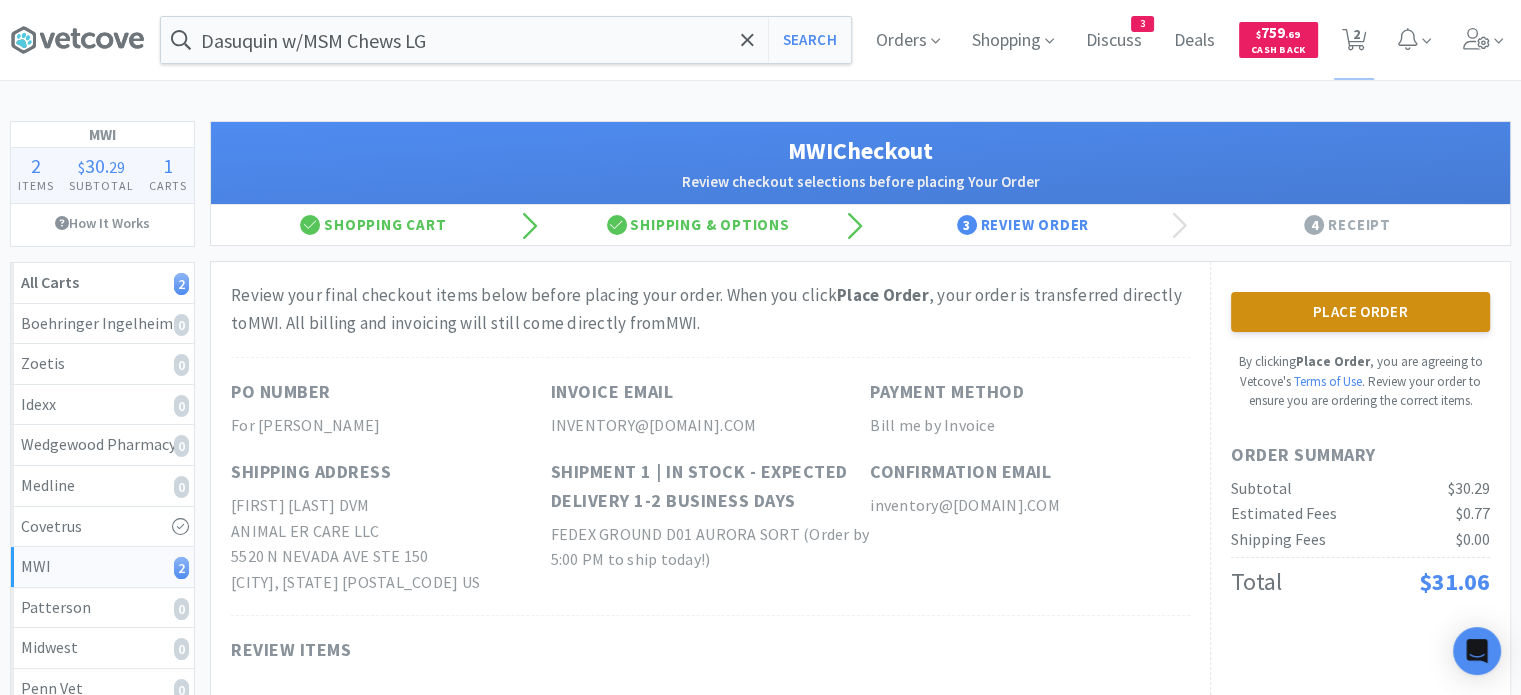 click on "Place Order" at bounding box center [1360, 312] 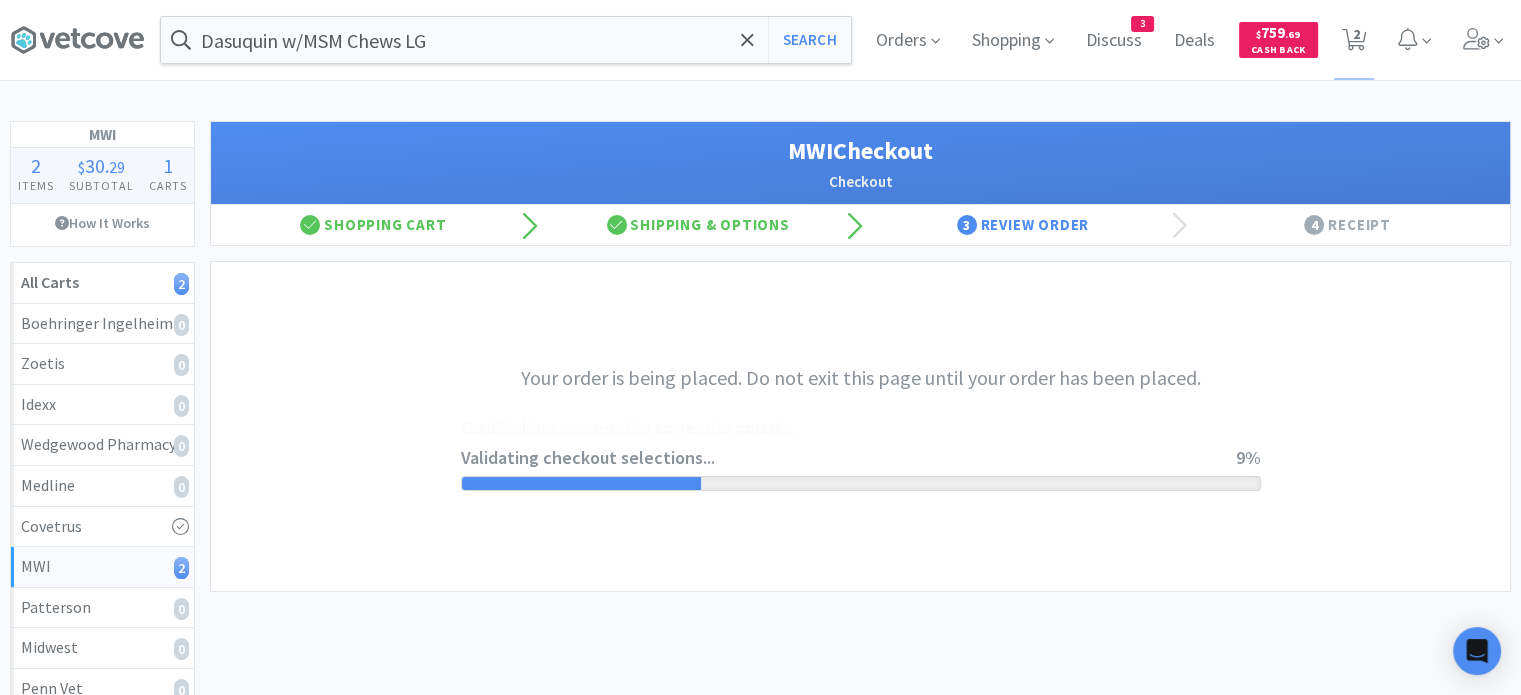 scroll, scrollTop: 200, scrollLeft: 0, axis: vertical 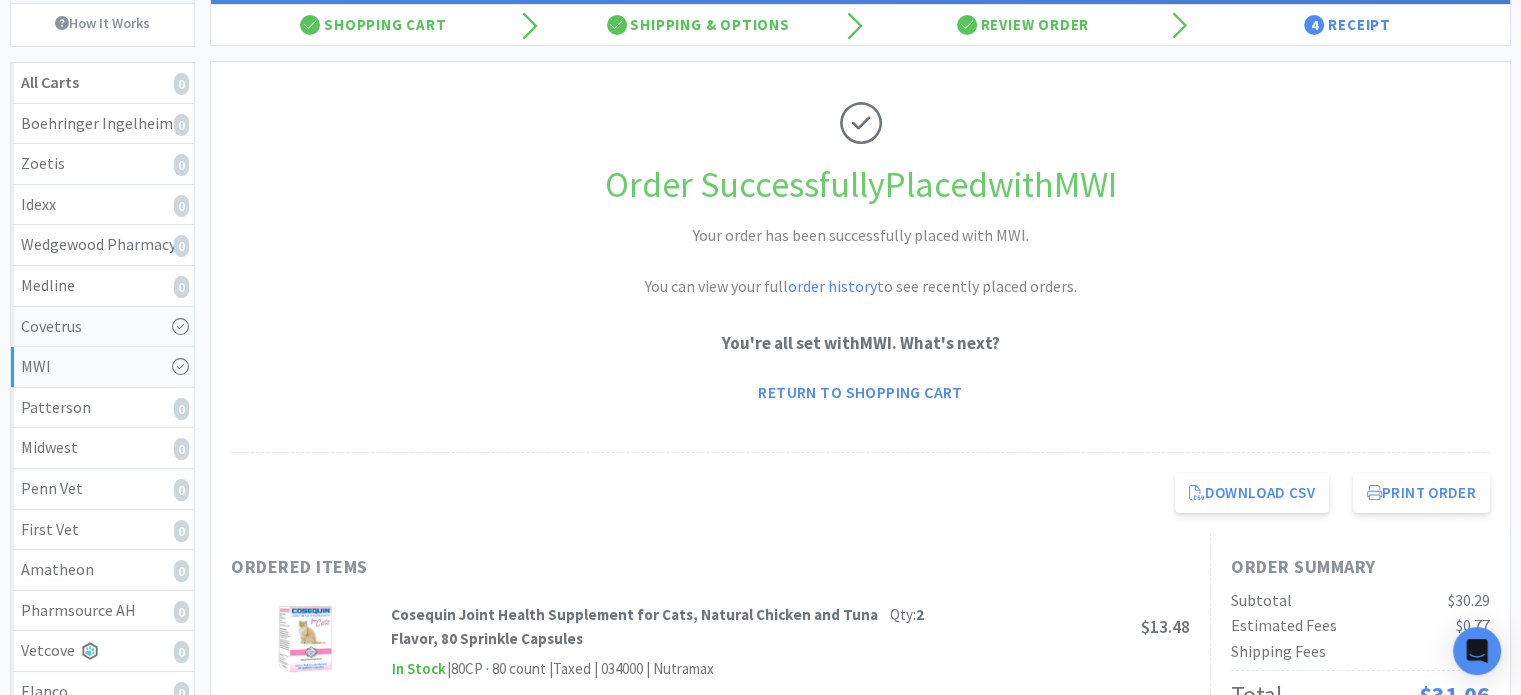 click on "Covetrus" at bounding box center (102, 327) 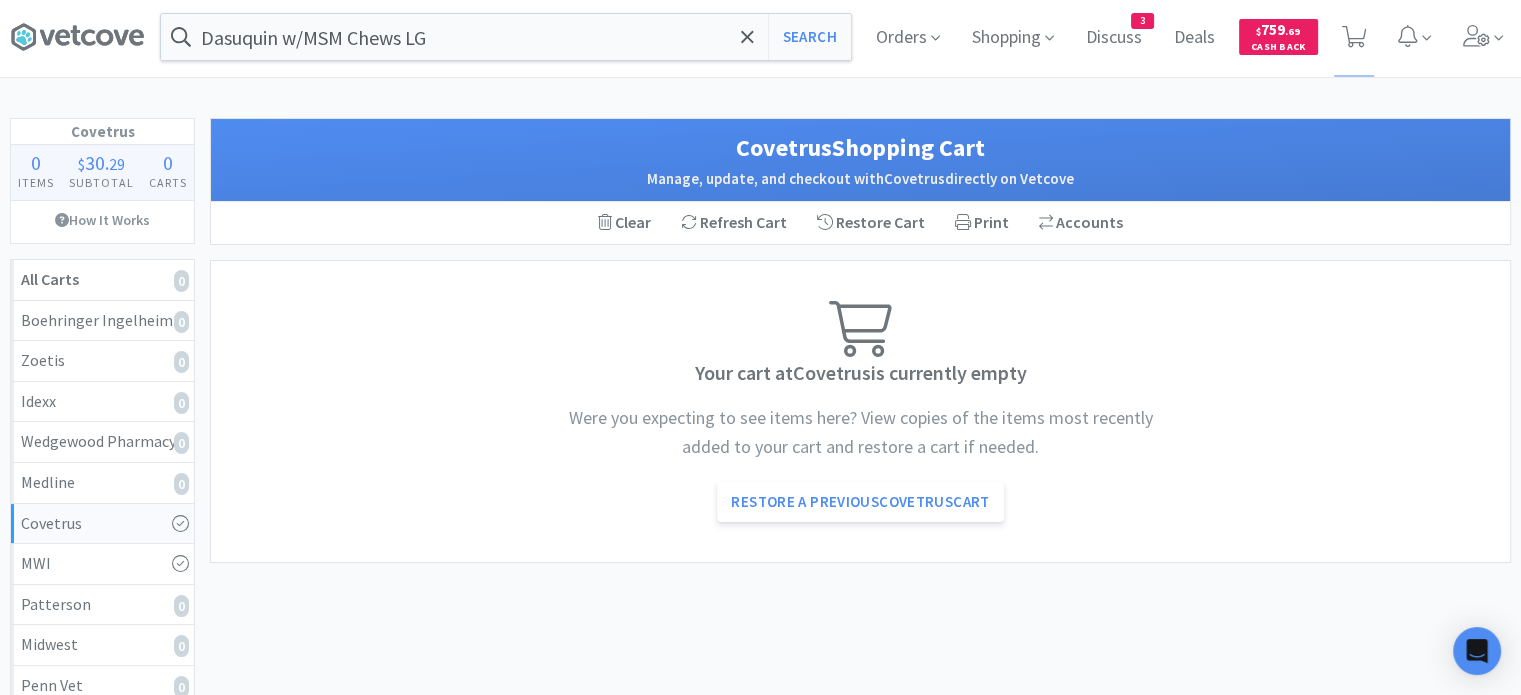 scroll, scrollTop: 0, scrollLeft: 0, axis: both 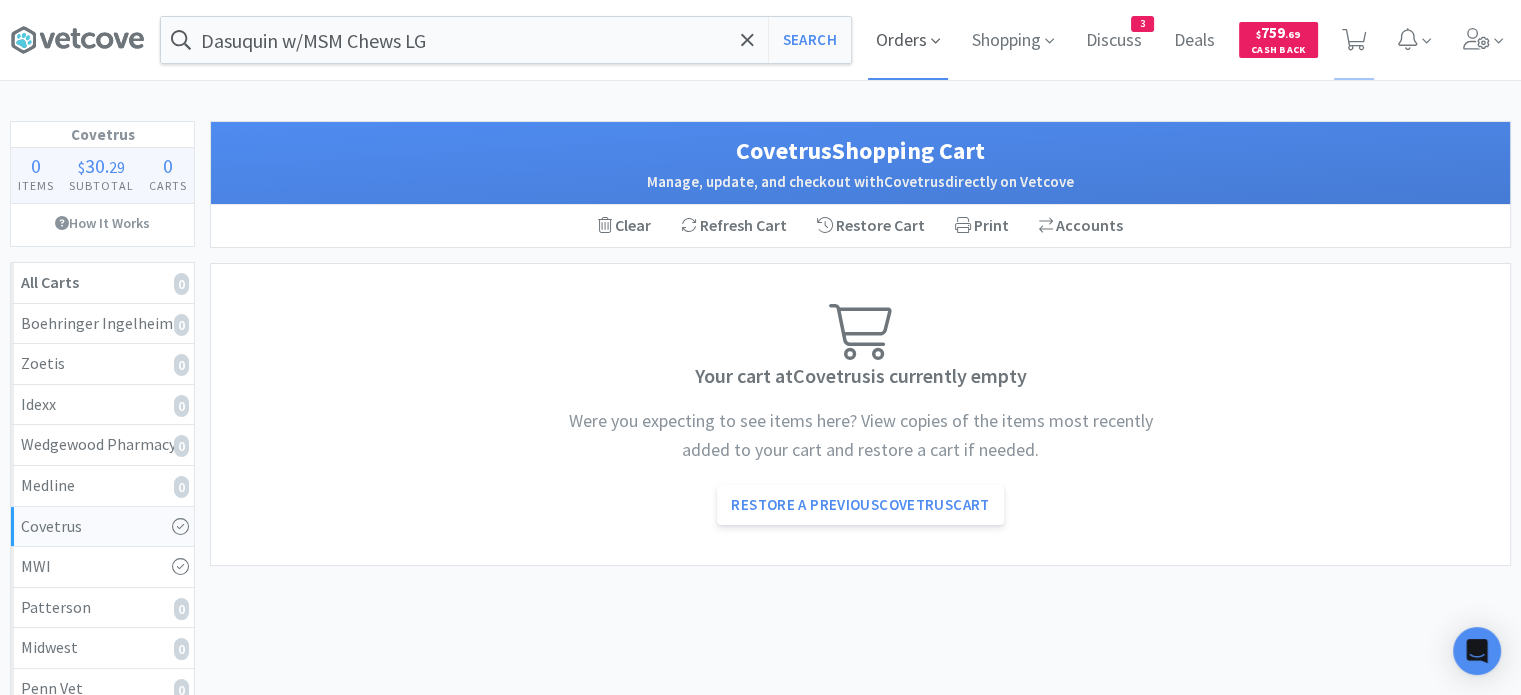 click on "Orders" at bounding box center (908, 40) 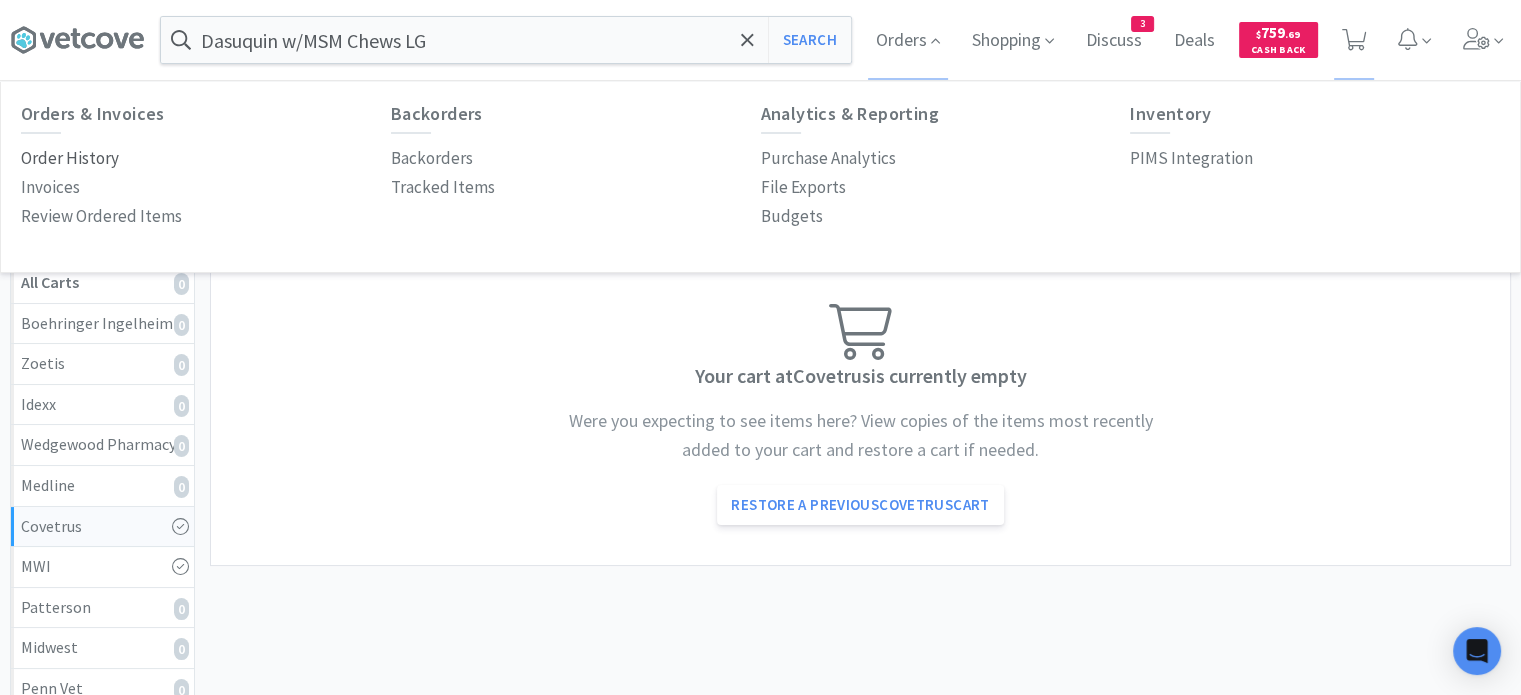 click on "Order History" at bounding box center (70, 158) 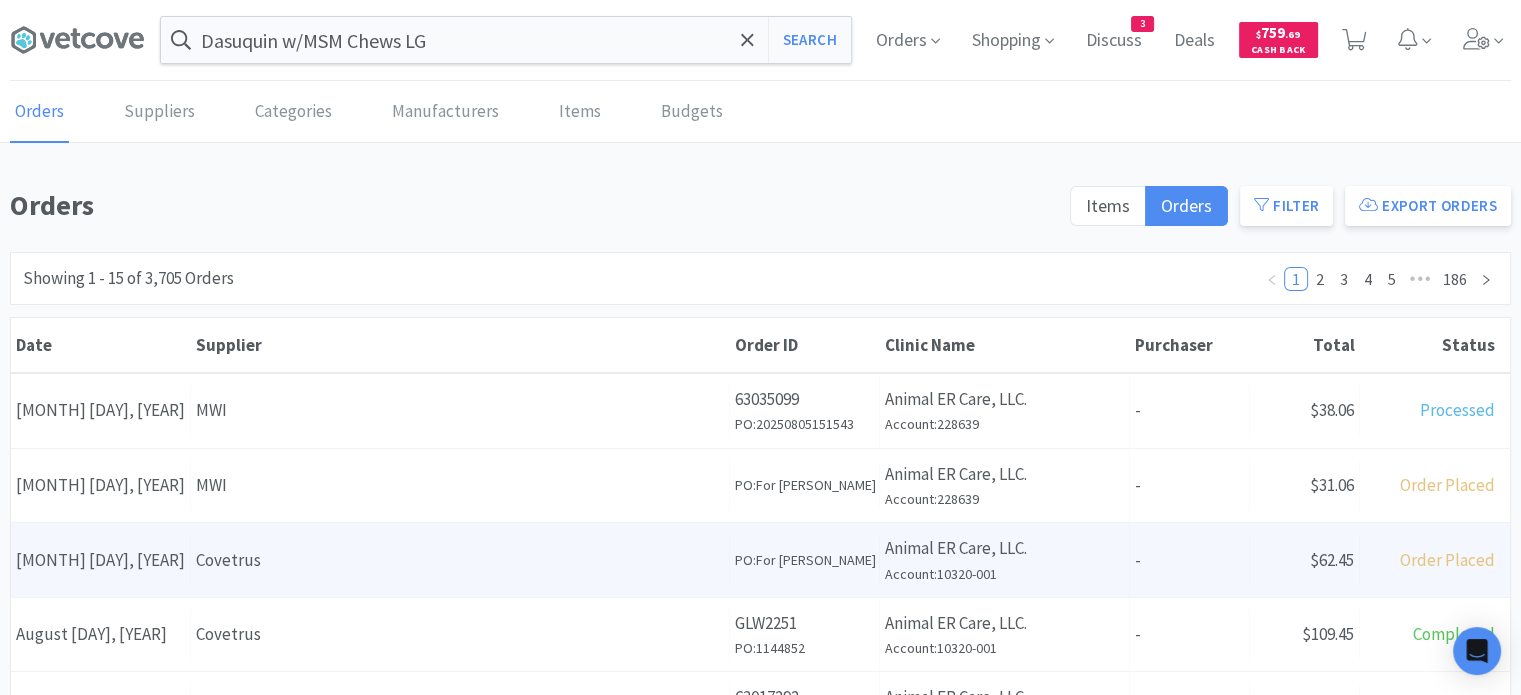 click on "Covetrus" at bounding box center (460, 560) 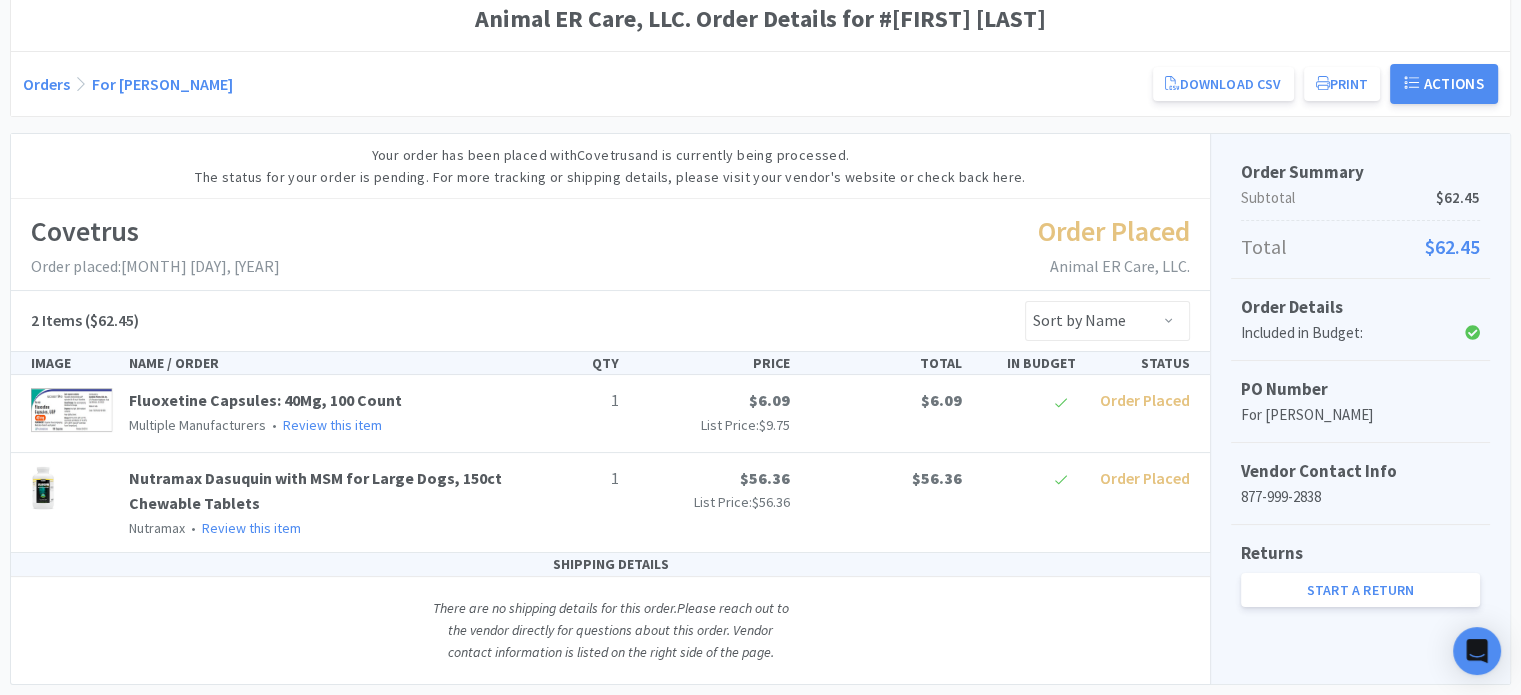 scroll, scrollTop: 200, scrollLeft: 0, axis: vertical 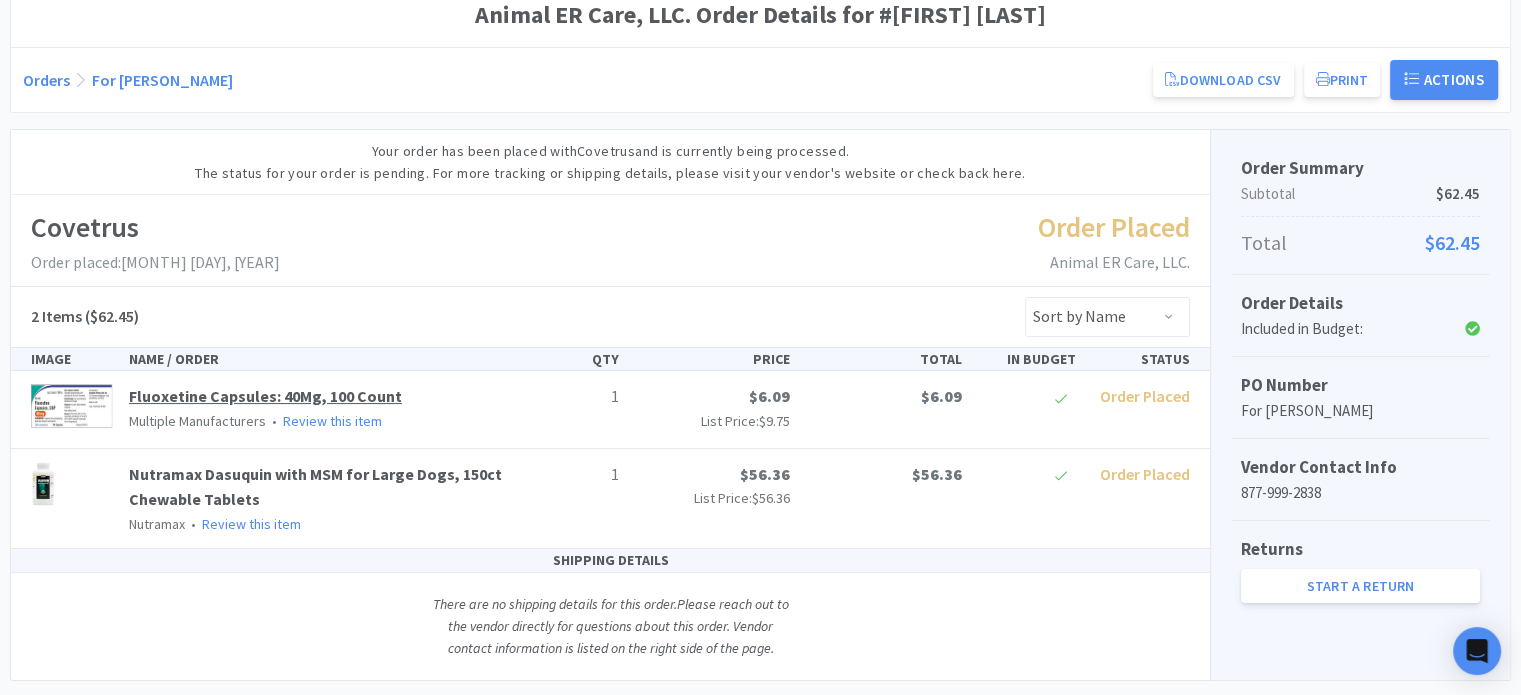 click on "Fluoxetine Capsules: 40Mg, 100 Count" at bounding box center (265, 396) 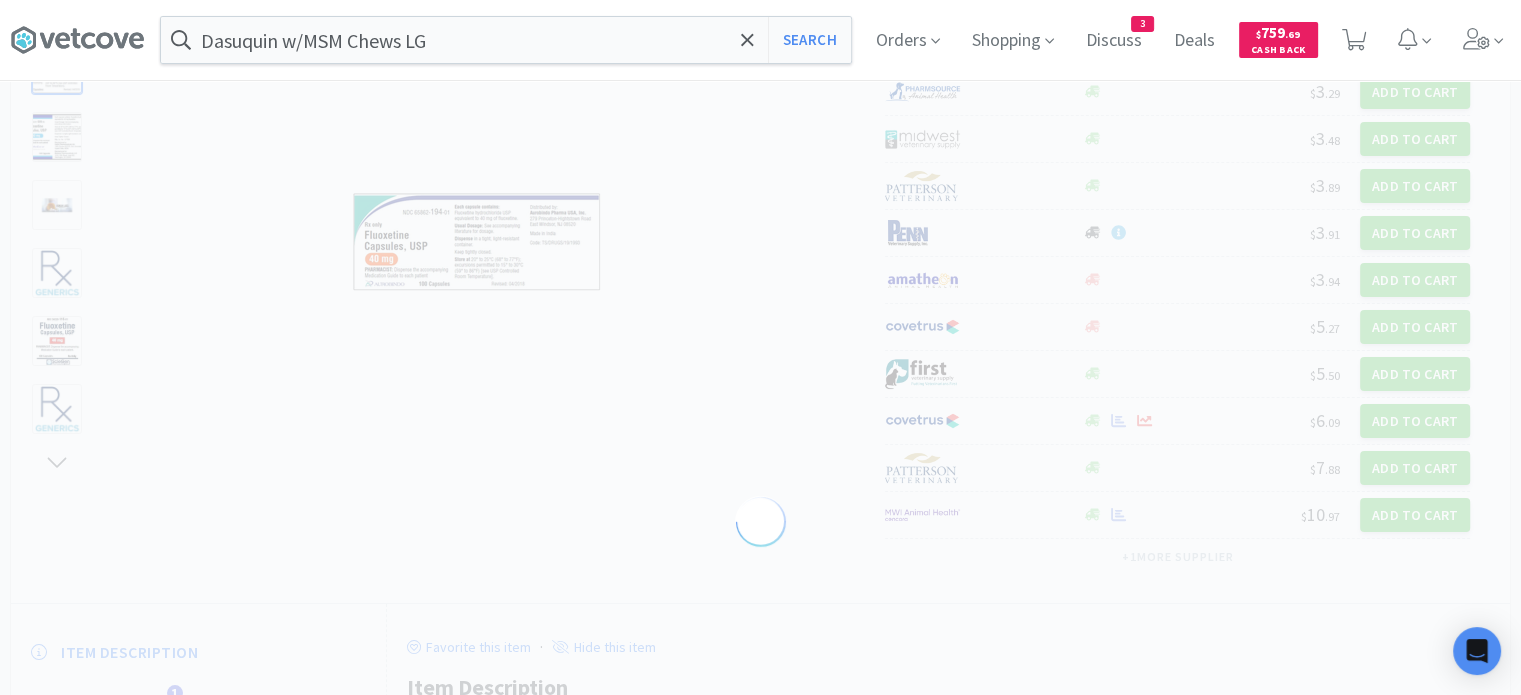 scroll, scrollTop: 0, scrollLeft: 0, axis: both 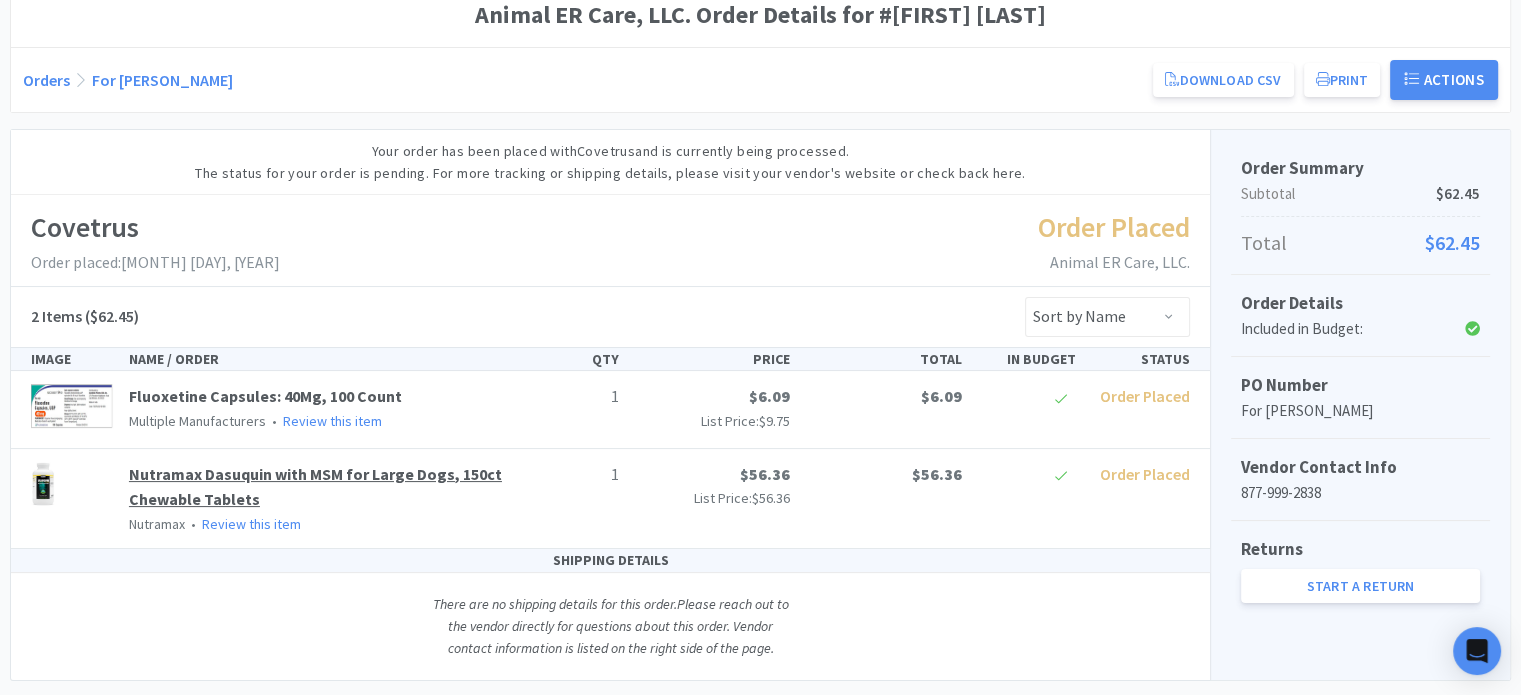 click on "Nutramax Dasuquin with MSM for Large Dogs, 150ct Chewable Tablets" at bounding box center (315, 487) 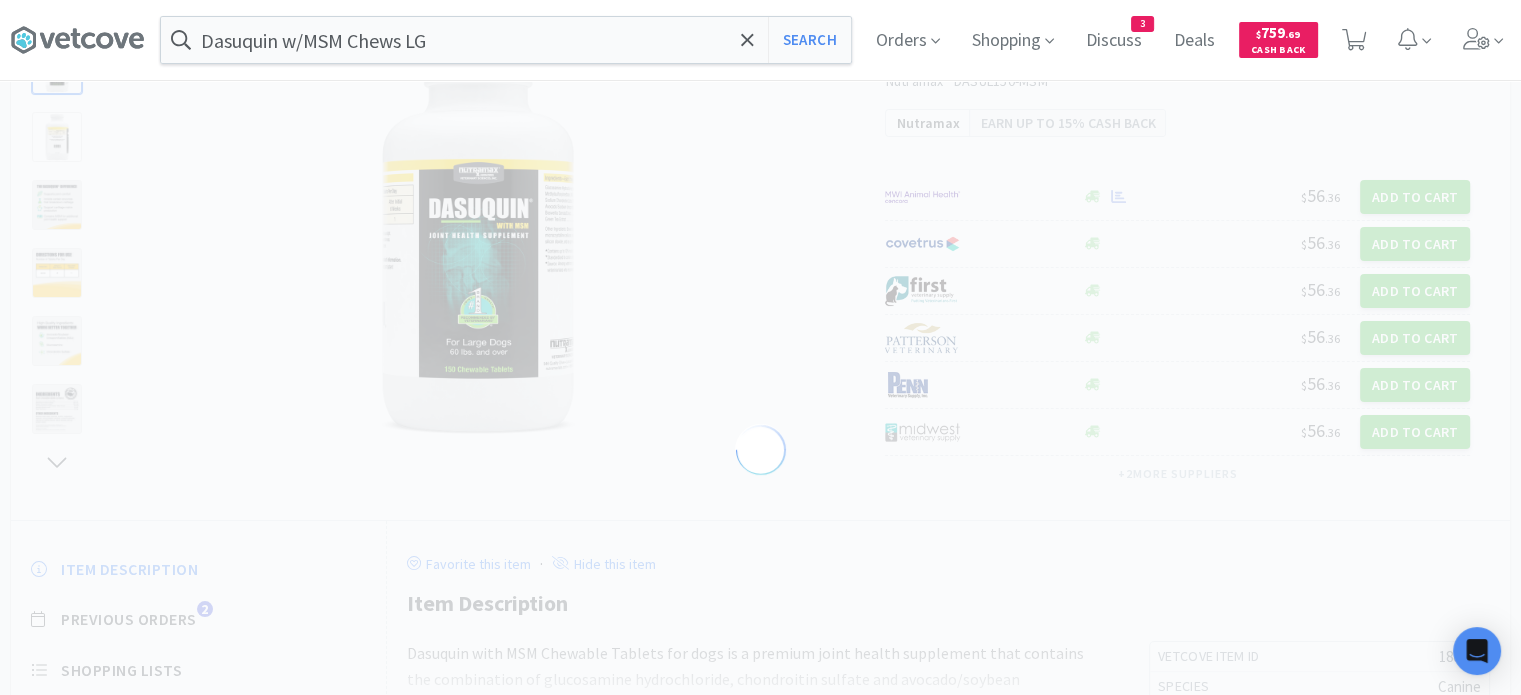scroll, scrollTop: 0, scrollLeft: 0, axis: both 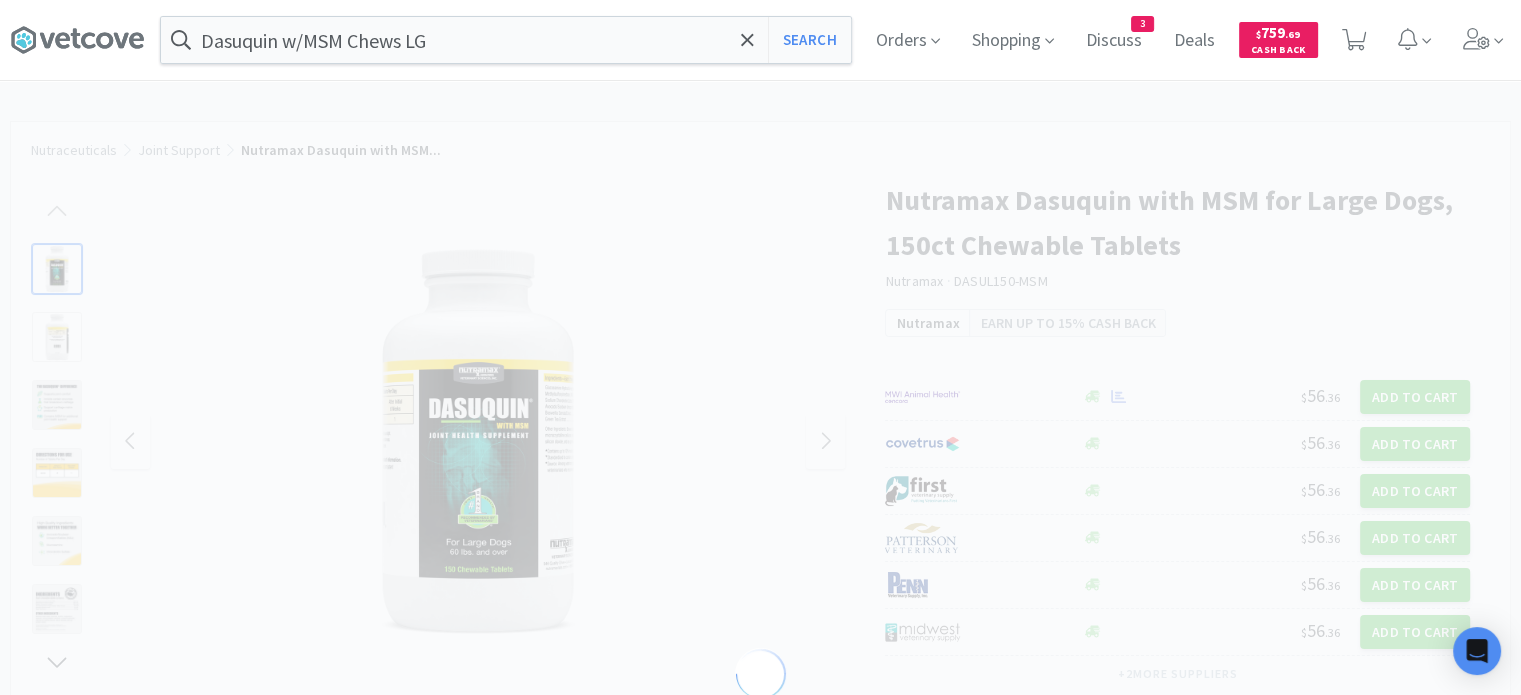 select on "188040" 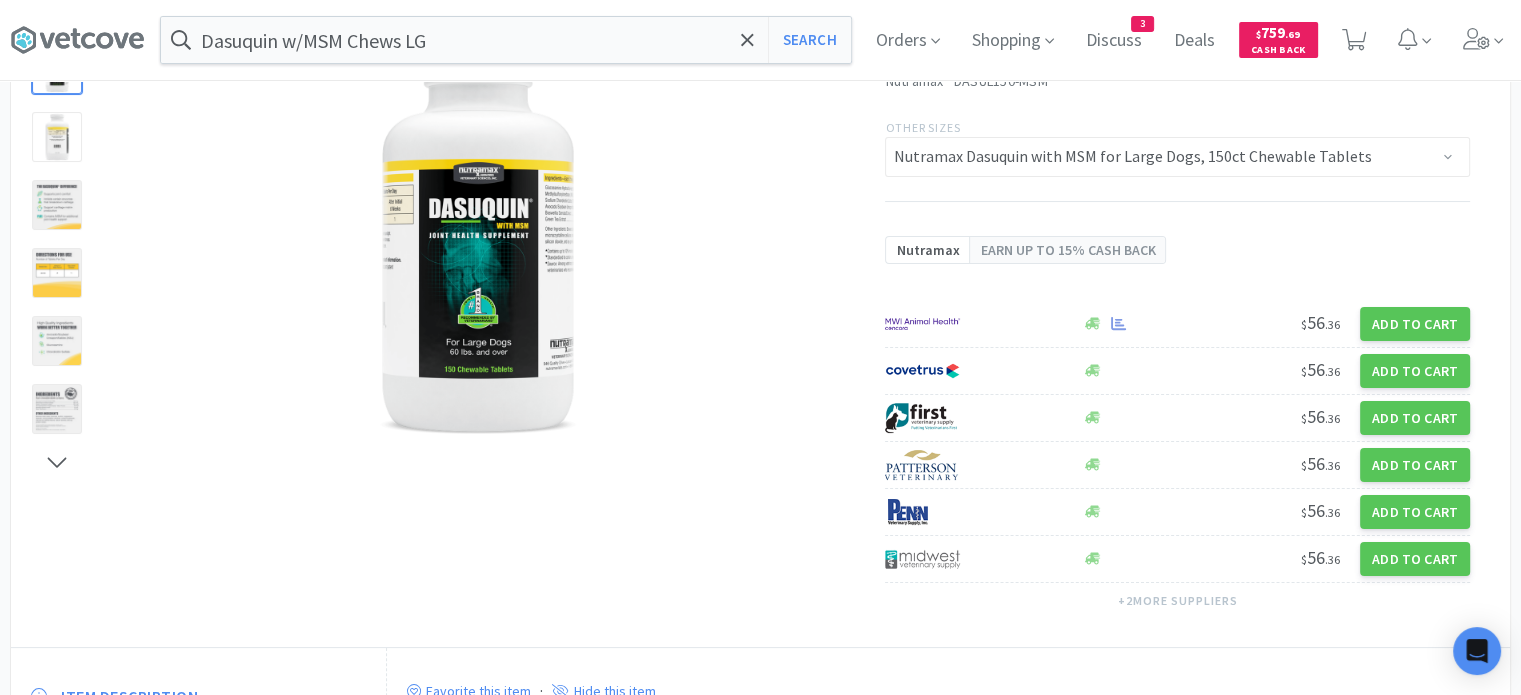 scroll, scrollTop: 0, scrollLeft: 0, axis: both 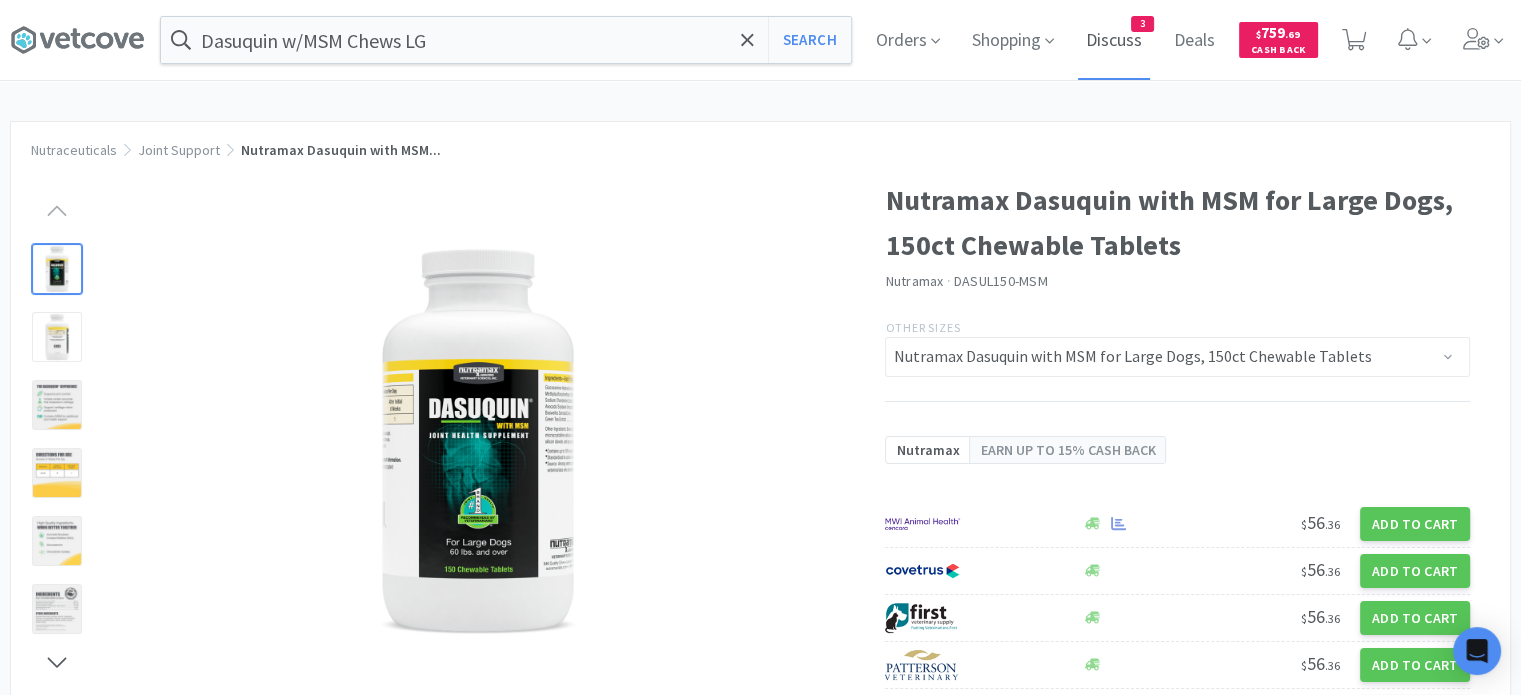 click on "Discuss" at bounding box center (1114, 40) 